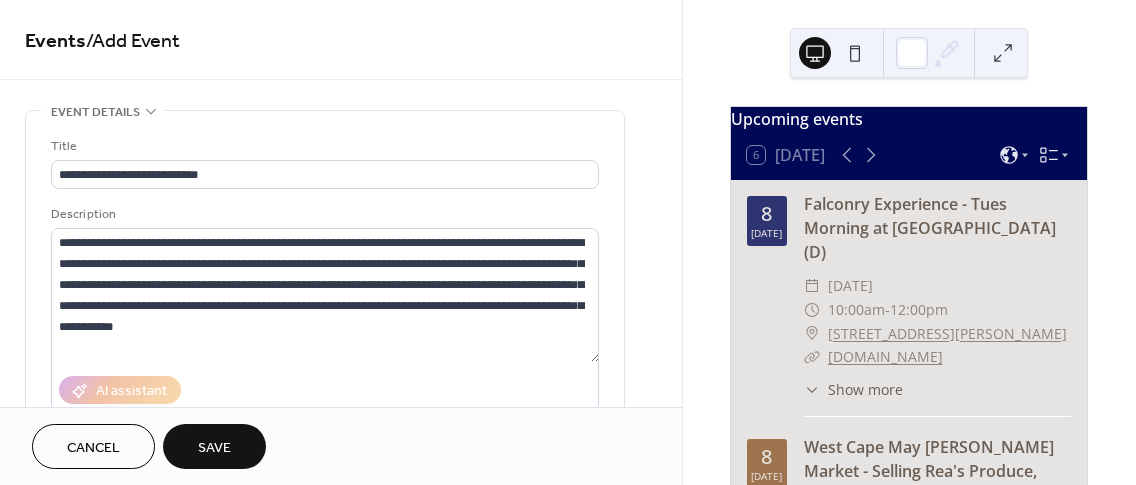 scroll, scrollTop: 0, scrollLeft: 0, axis: both 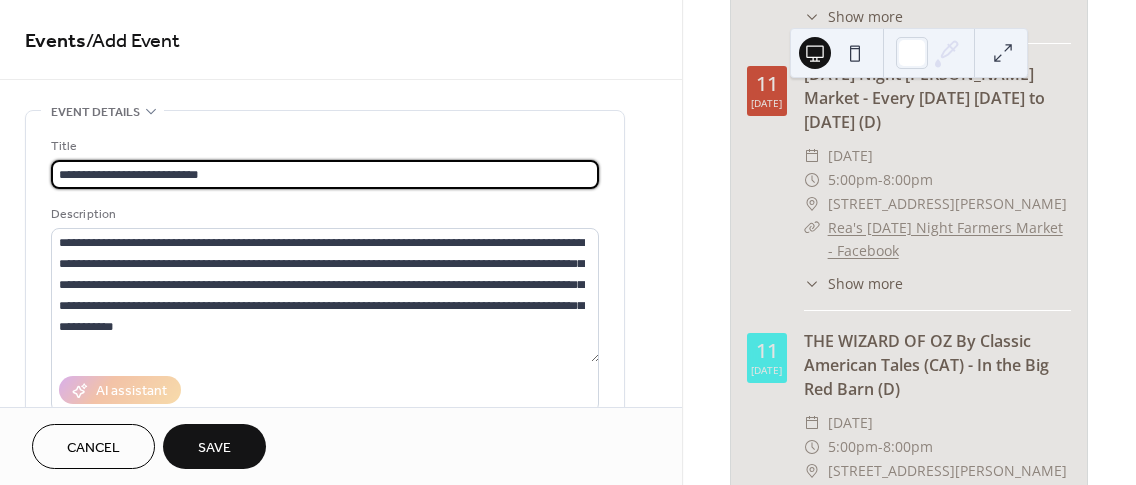 click on "**********" at bounding box center (325, 174) 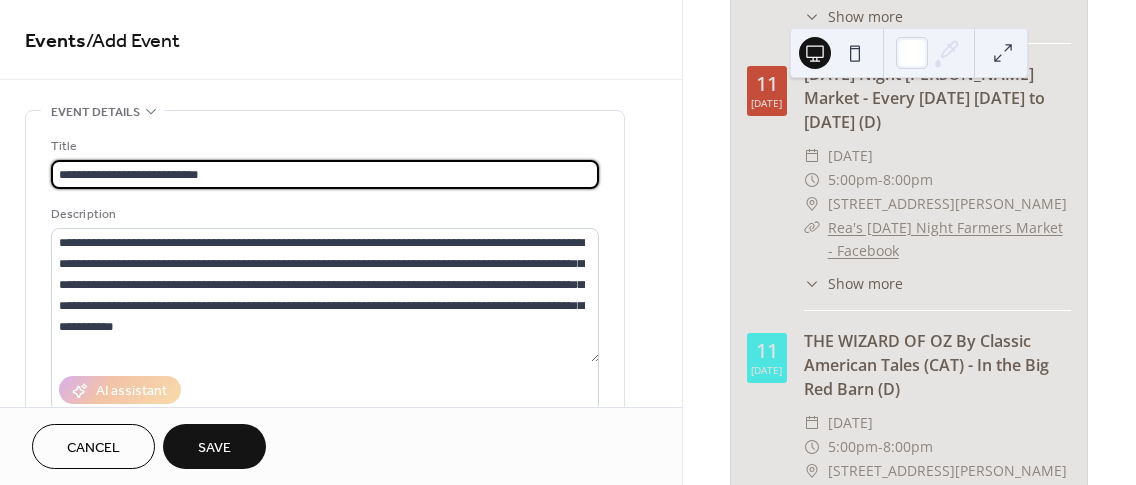 type on "**********" 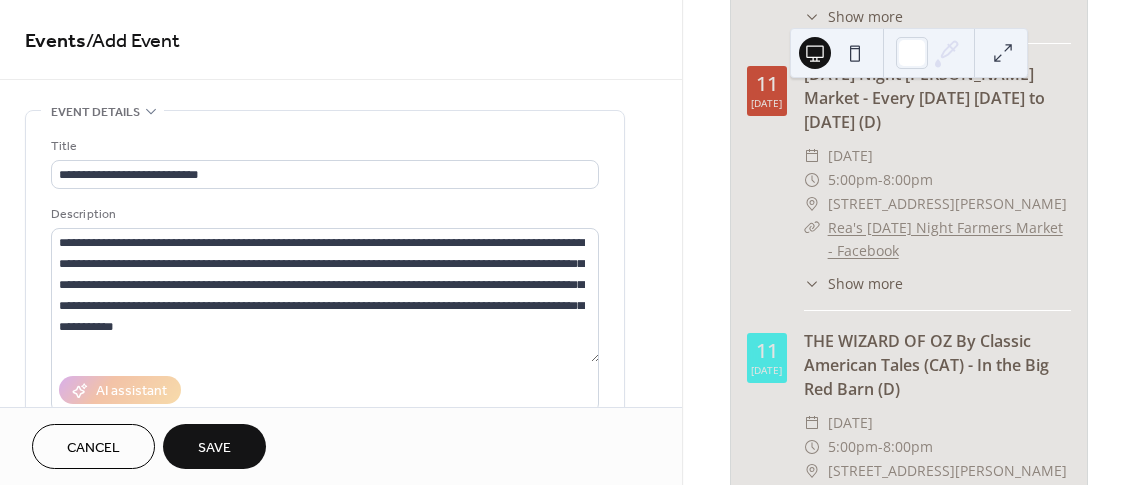 click on "**********" at bounding box center (341, 839) 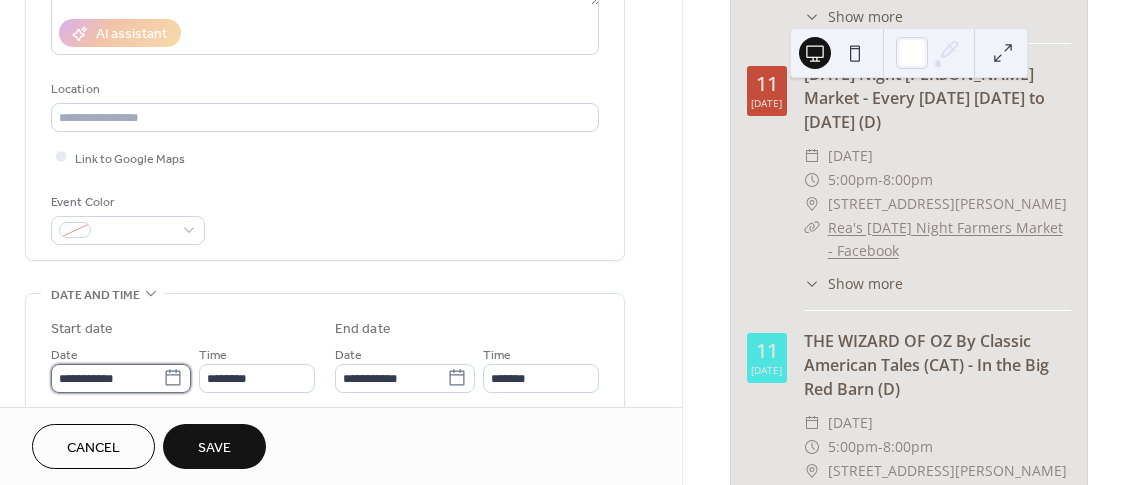click on "**********" at bounding box center [107, 378] 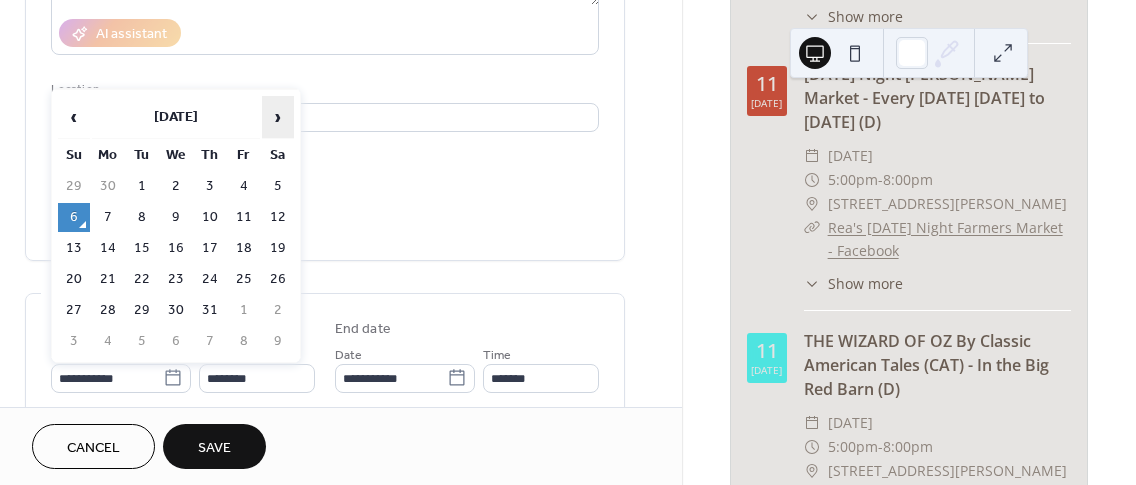 click on "›" at bounding box center (278, 117) 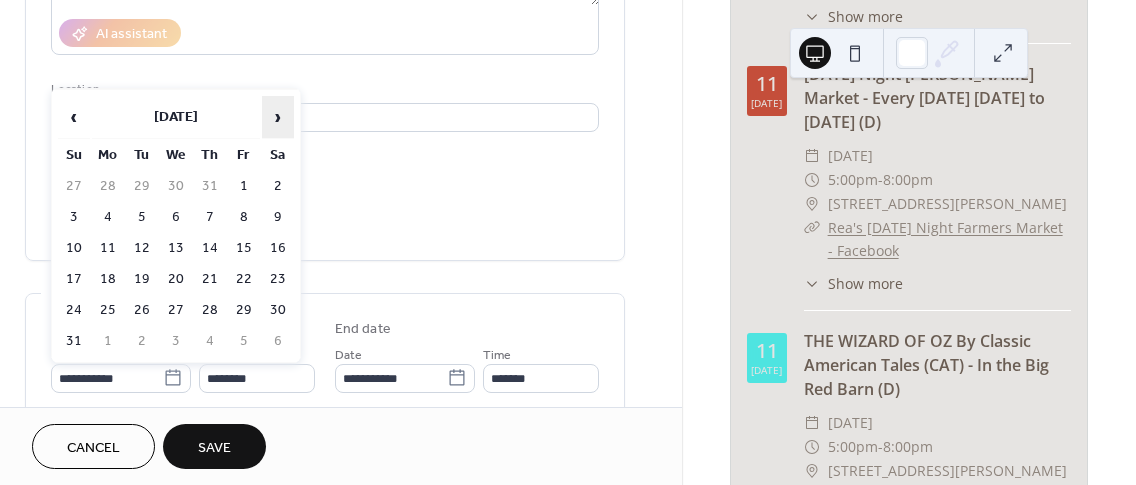 click on "›" at bounding box center (278, 117) 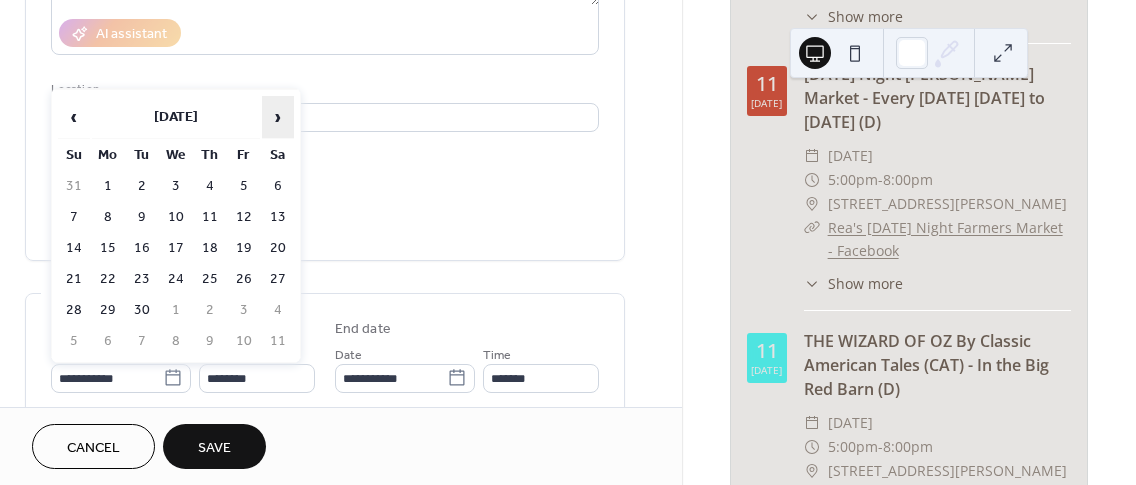 click on "›" at bounding box center [278, 117] 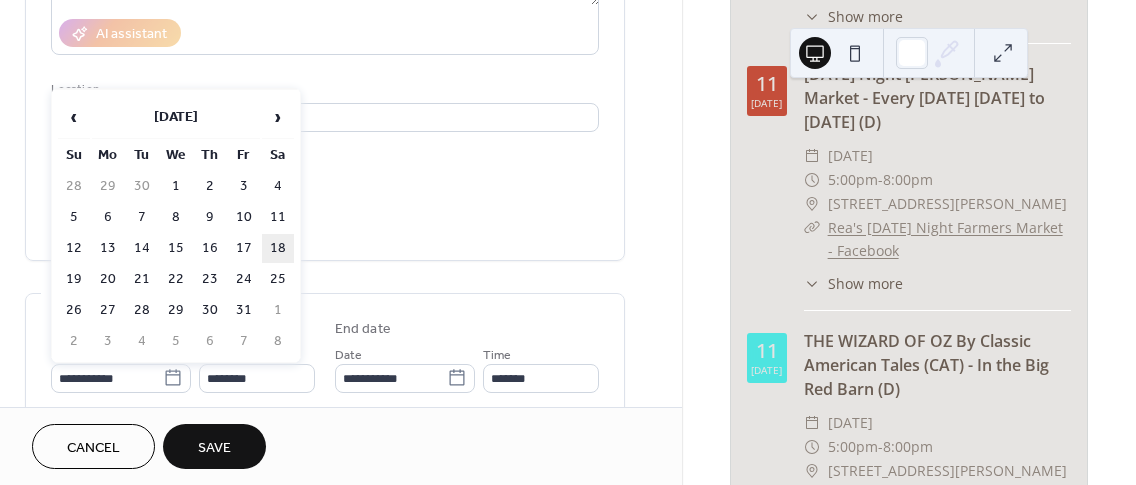 click on "18" at bounding box center (278, 248) 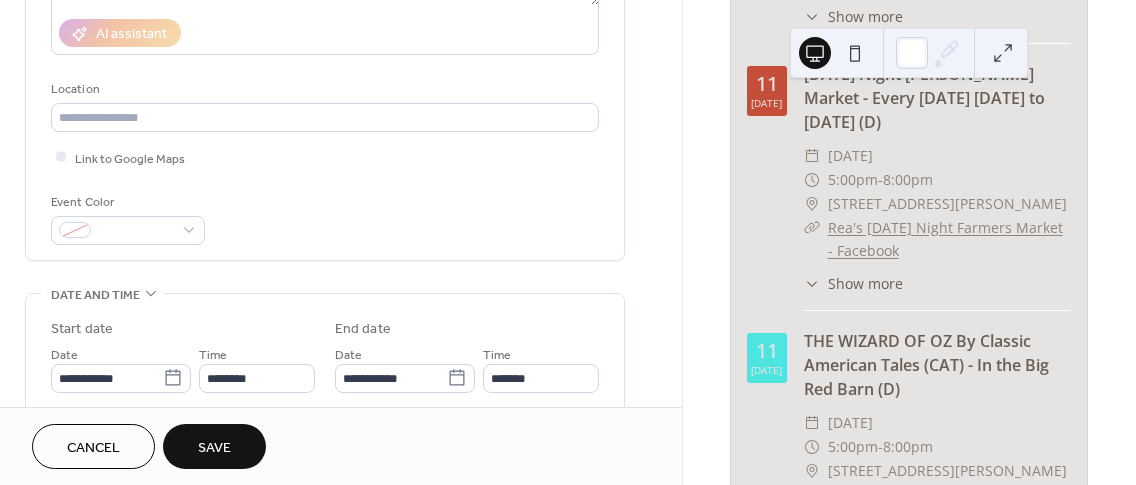 type on "**********" 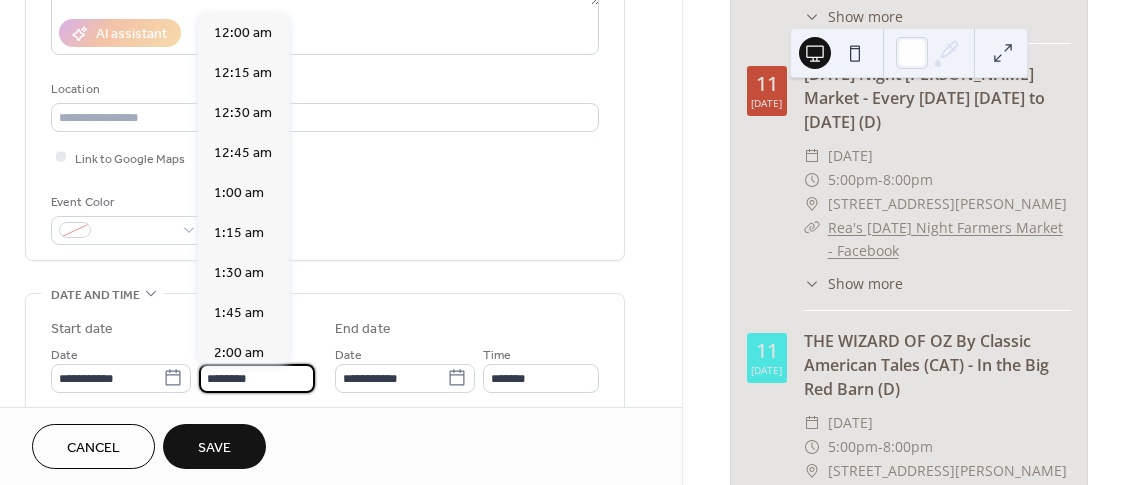 click on "********" at bounding box center [257, 378] 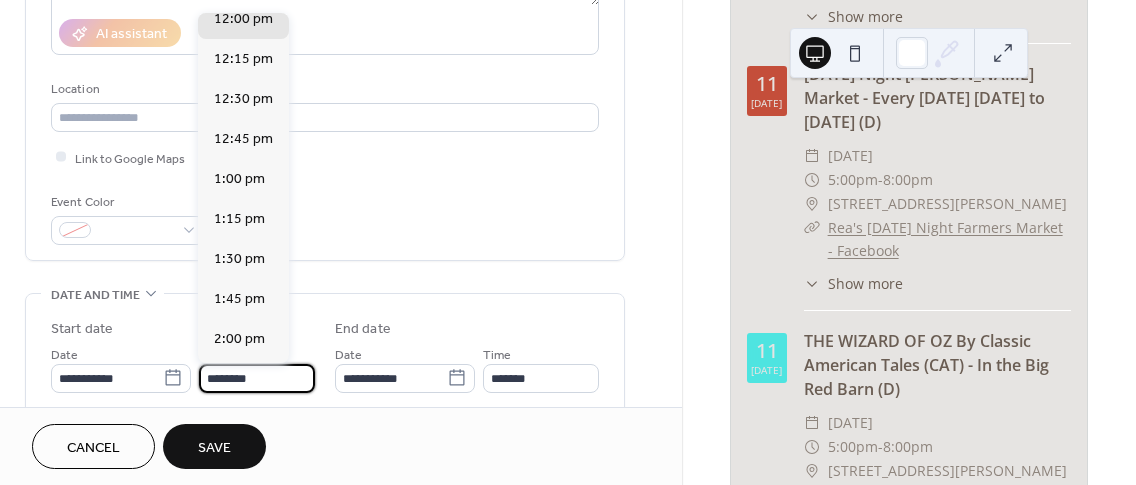 scroll, scrollTop: 1627, scrollLeft: 0, axis: vertical 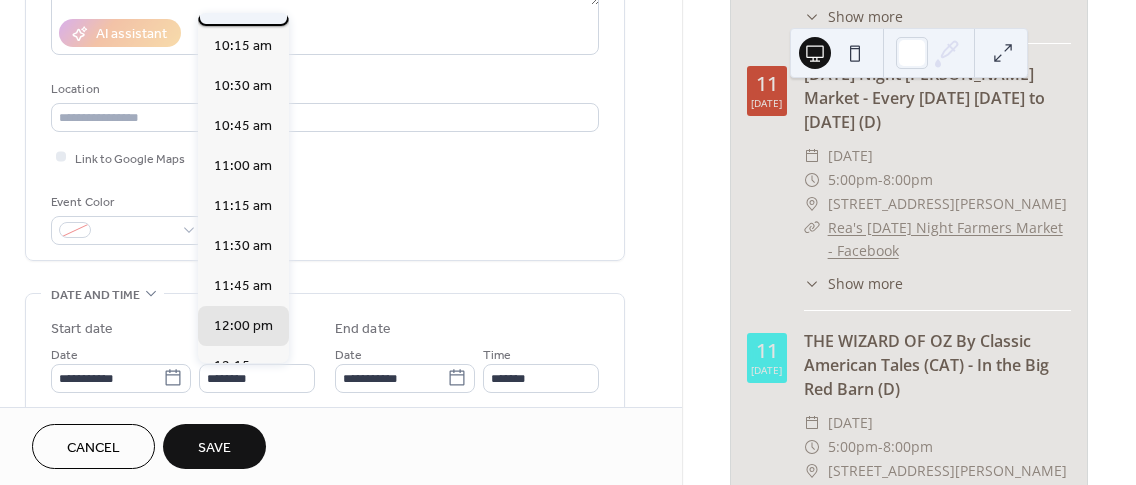 click on "10:00 am" at bounding box center (243, 5) 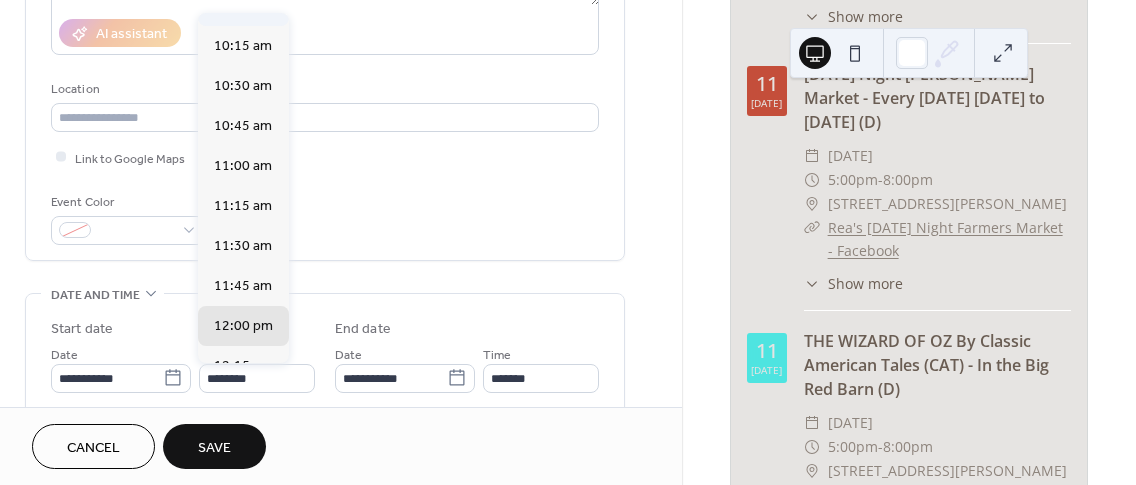 type on "********" 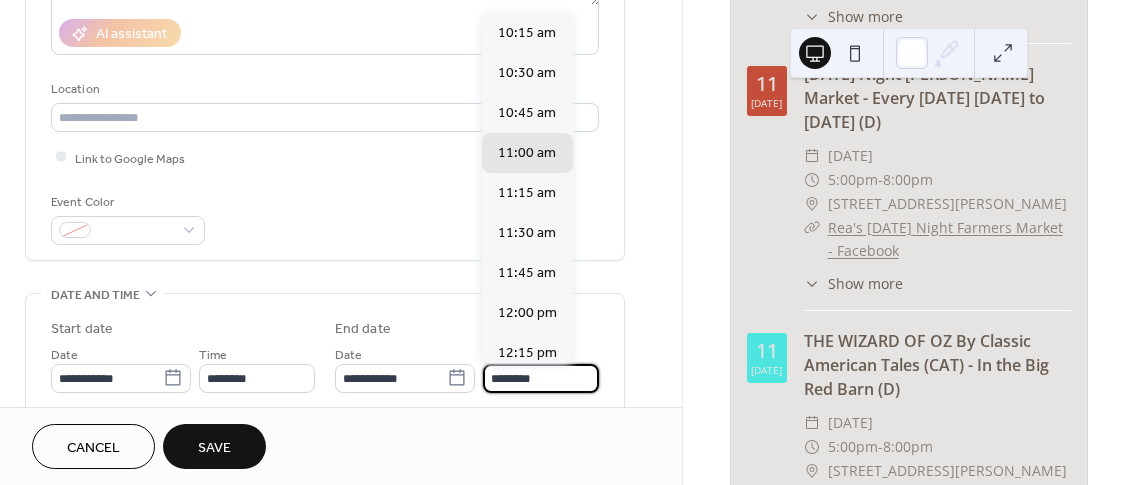 click on "********" at bounding box center [541, 378] 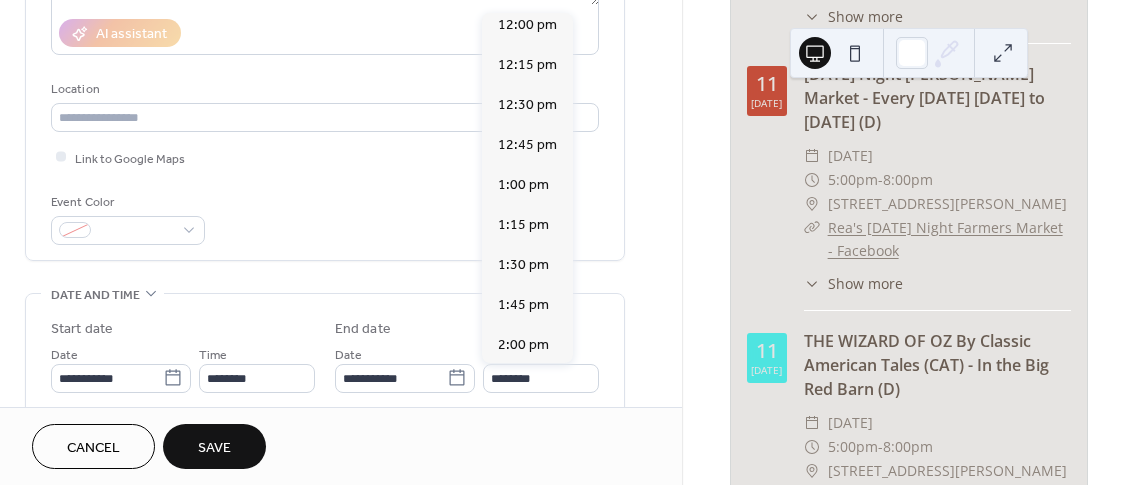 scroll, scrollTop: 306, scrollLeft: 0, axis: vertical 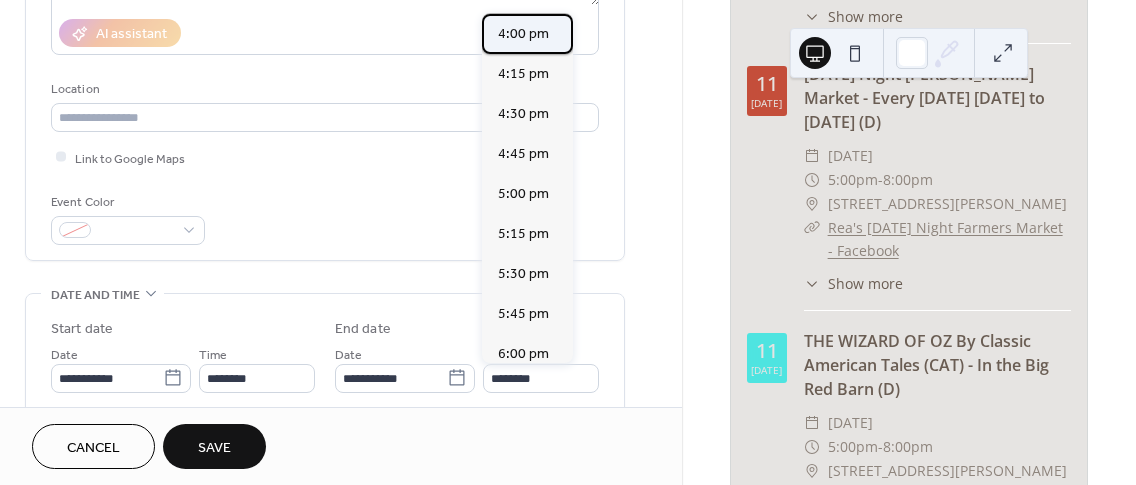 click on "4:00 pm" at bounding box center [523, 33] 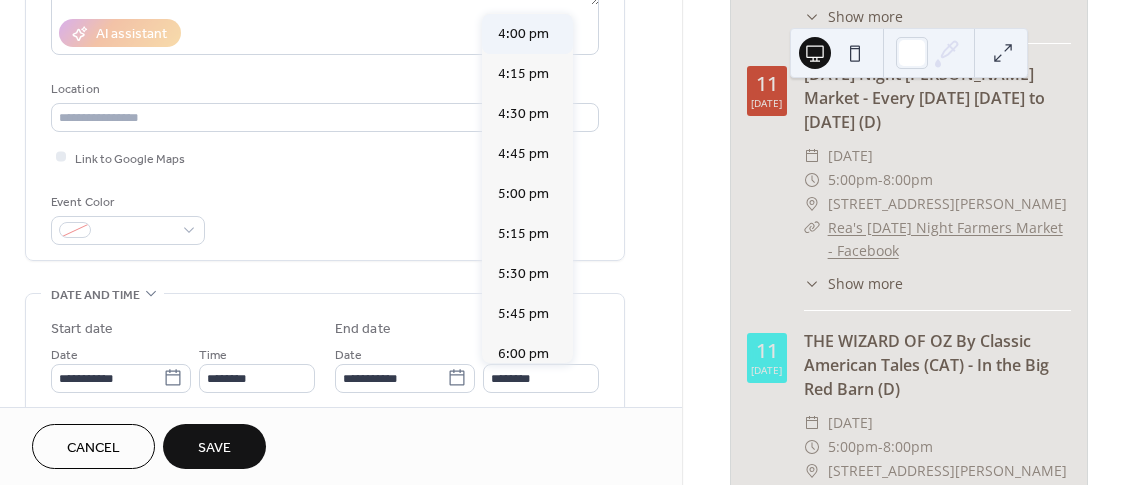 type on "*******" 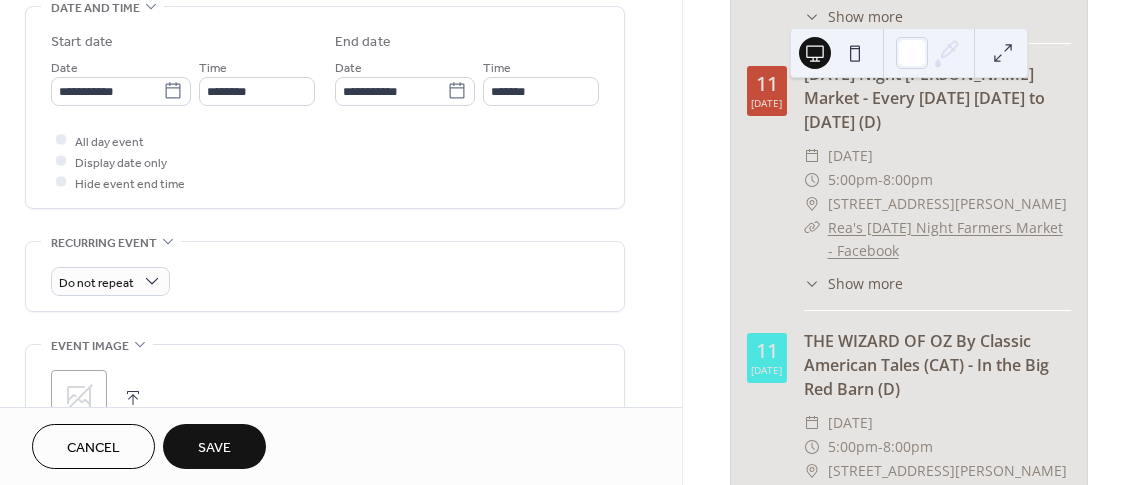 scroll, scrollTop: 675, scrollLeft: 0, axis: vertical 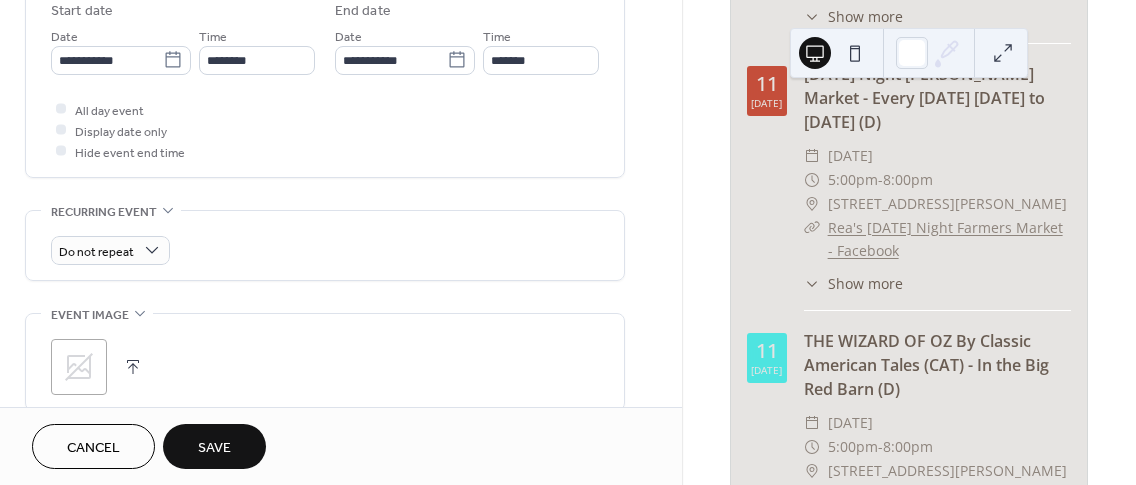 click 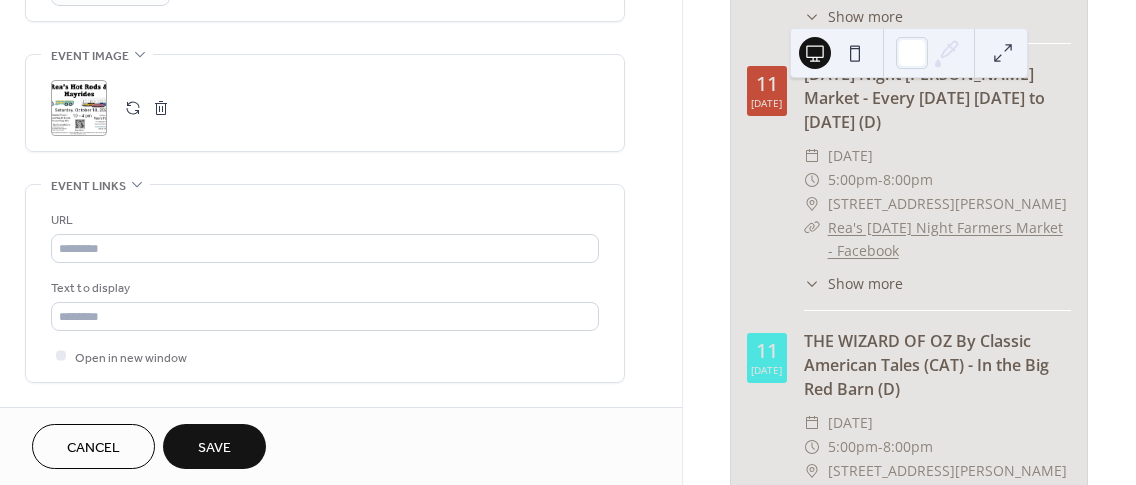 scroll, scrollTop: 938, scrollLeft: 0, axis: vertical 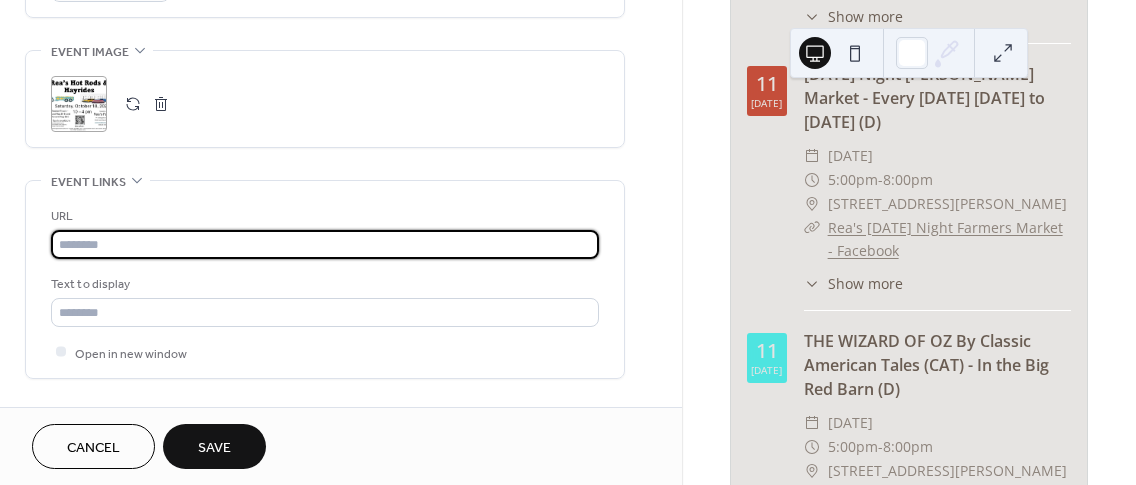 click at bounding box center (325, 244) 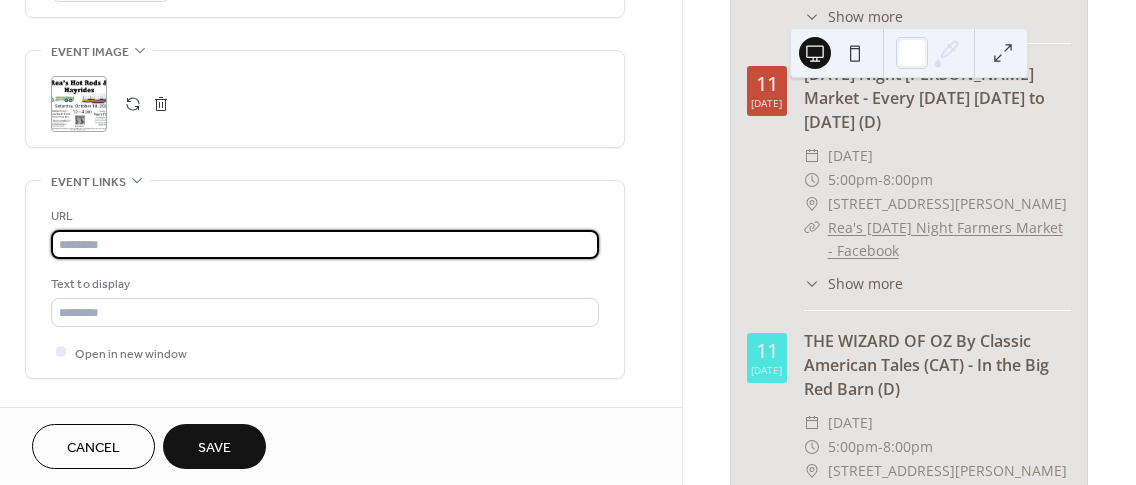 paste on "**********" 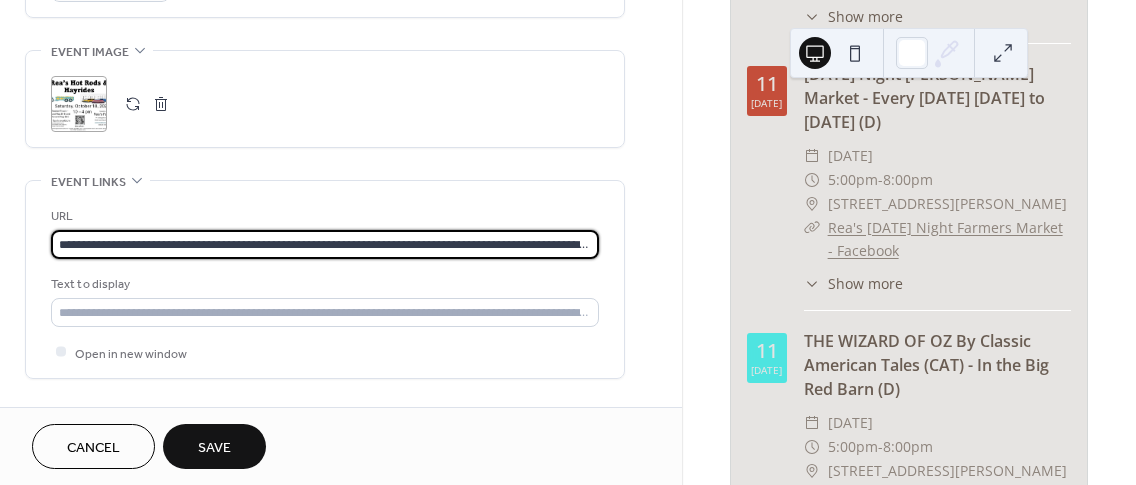 scroll, scrollTop: 0, scrollLeft: 2013, axis: horizontal 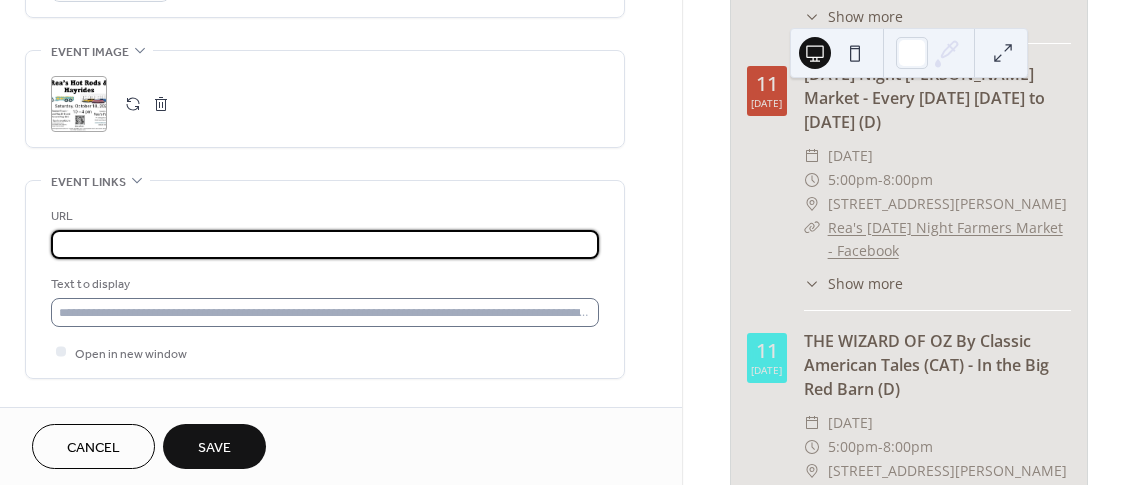type on "**********" 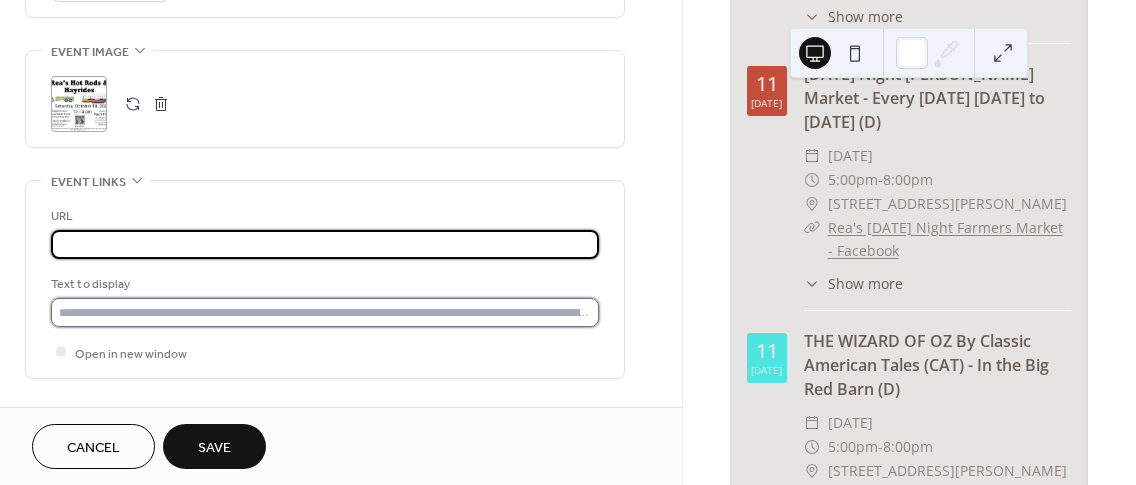 scroll, scrollTop: 0, scrollLeft: 0, axis: both 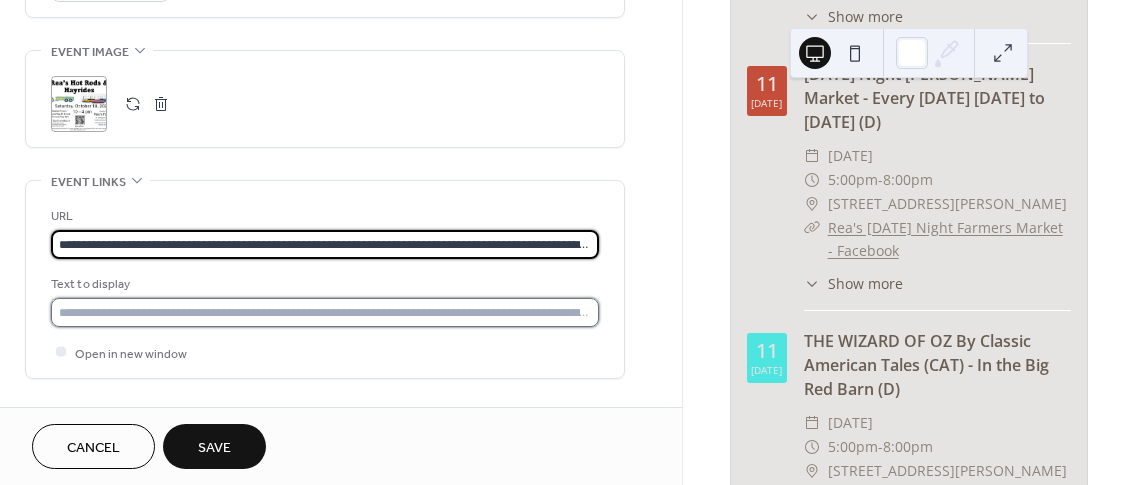 click at bounding box center (325, 312) 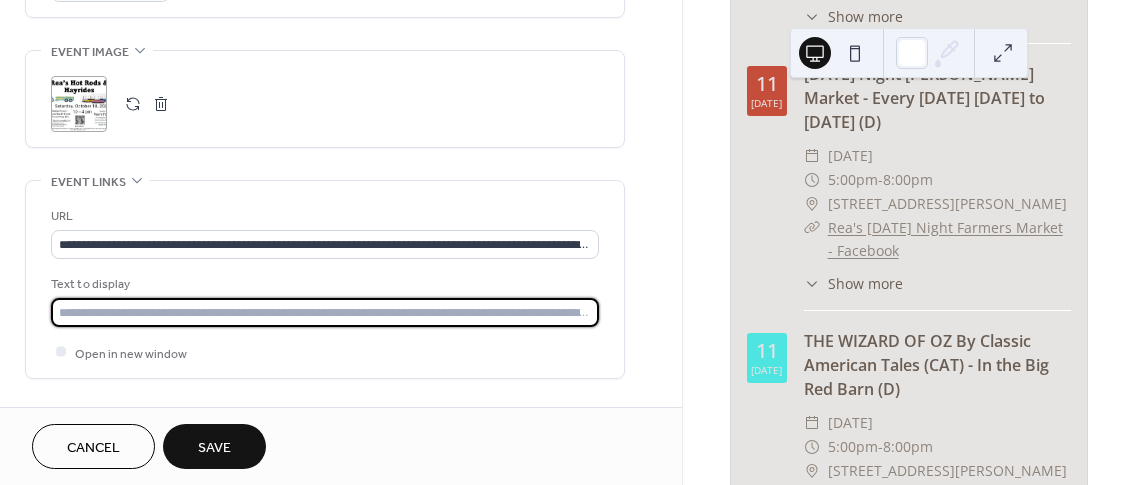 type on "*" 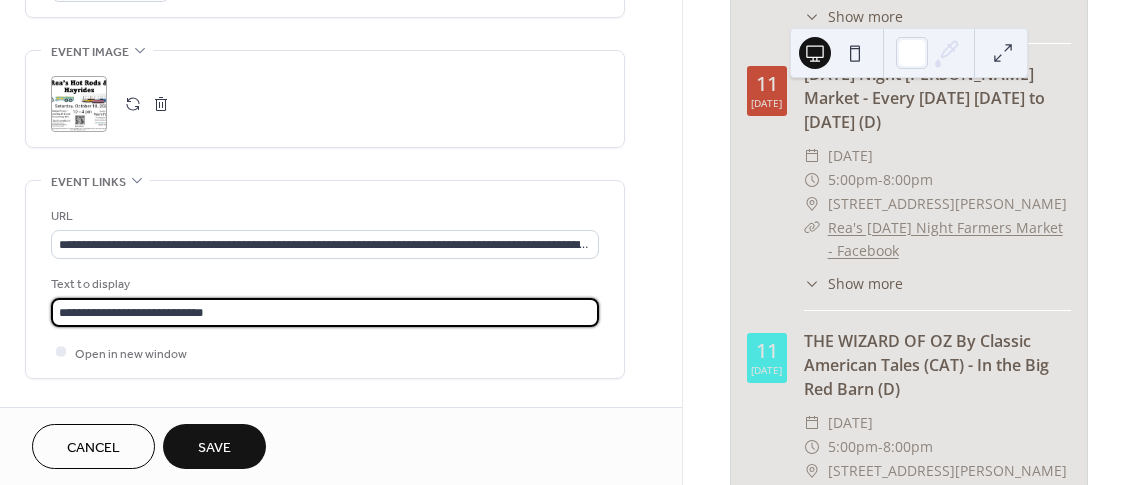 type on "**********" 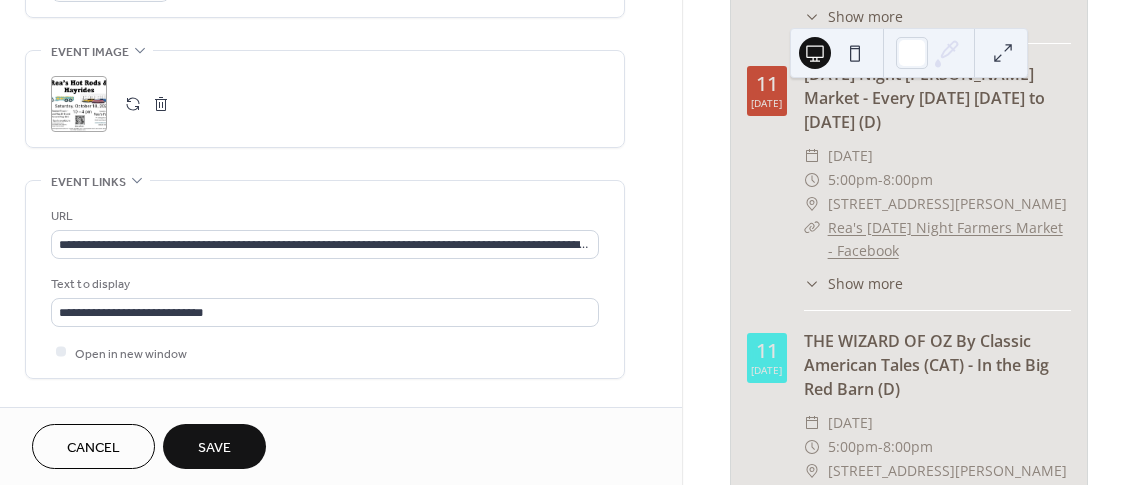 click on "Save" at bounding box center [214, 448] 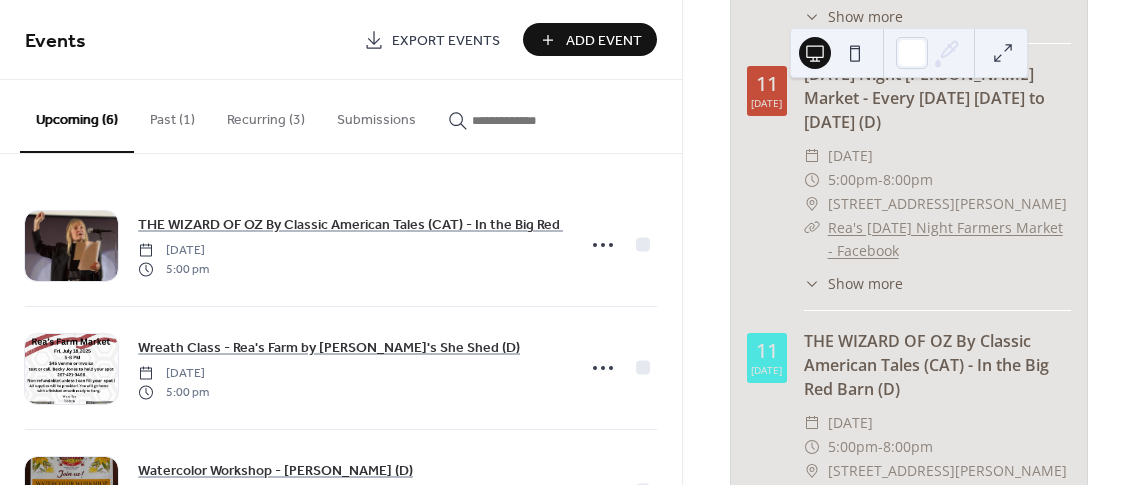 drag, startPoint x: 675, startPoint y: 191, endPoint x: 678, endPoint y: 245, distance: 54.08327 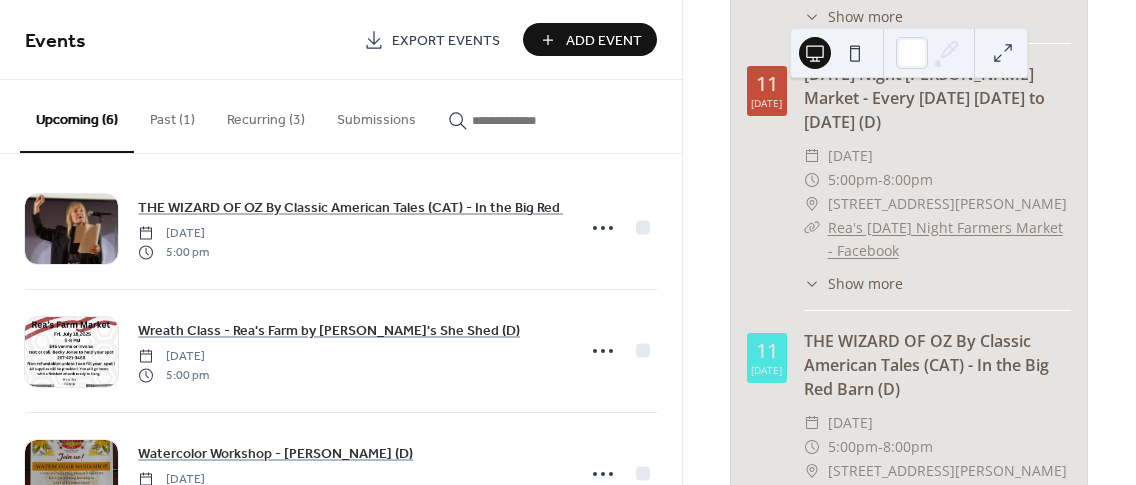 scroll, scrollTop: 0, scrollLeft: 0, axis: both 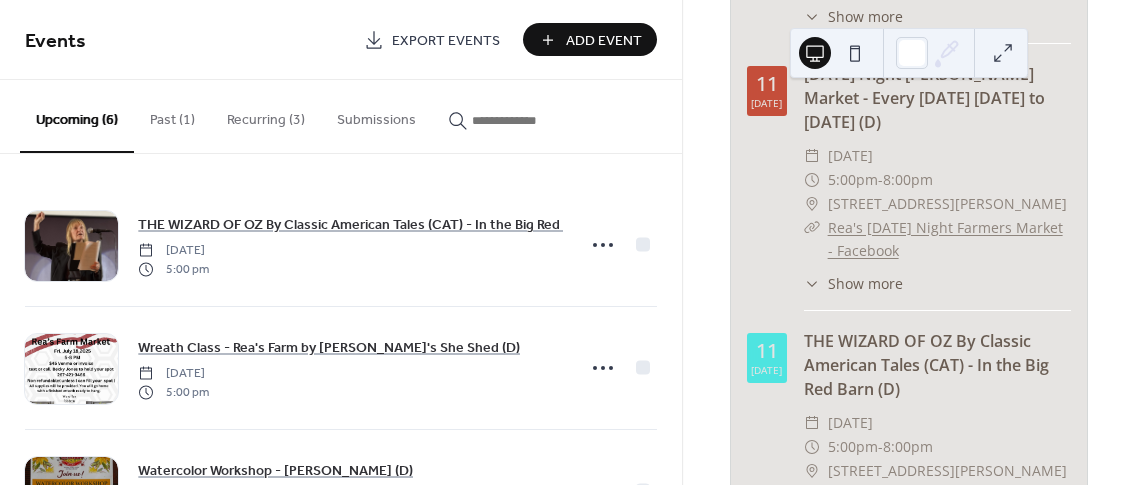 click on "Add Event" at bounding box center [604, 41] 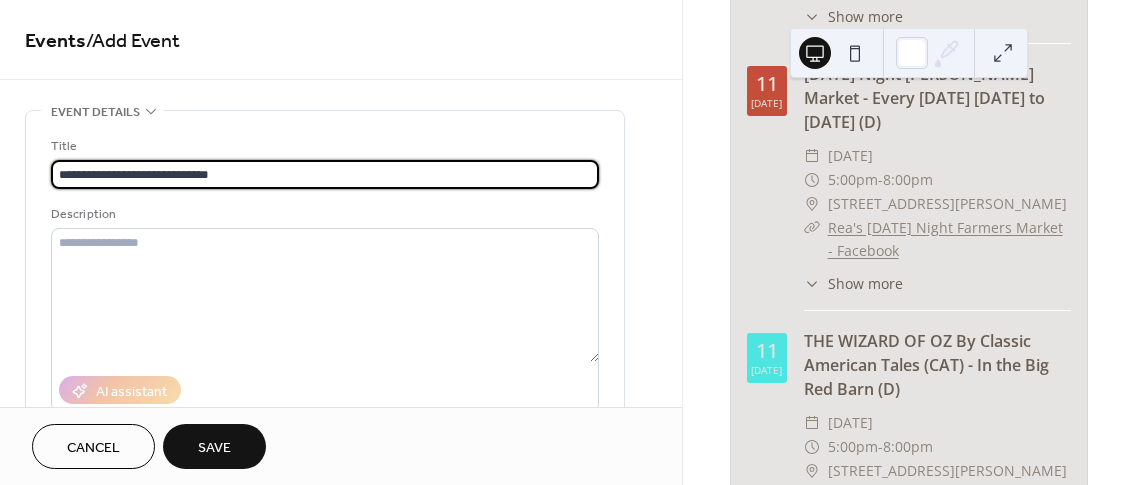 type on "**********" 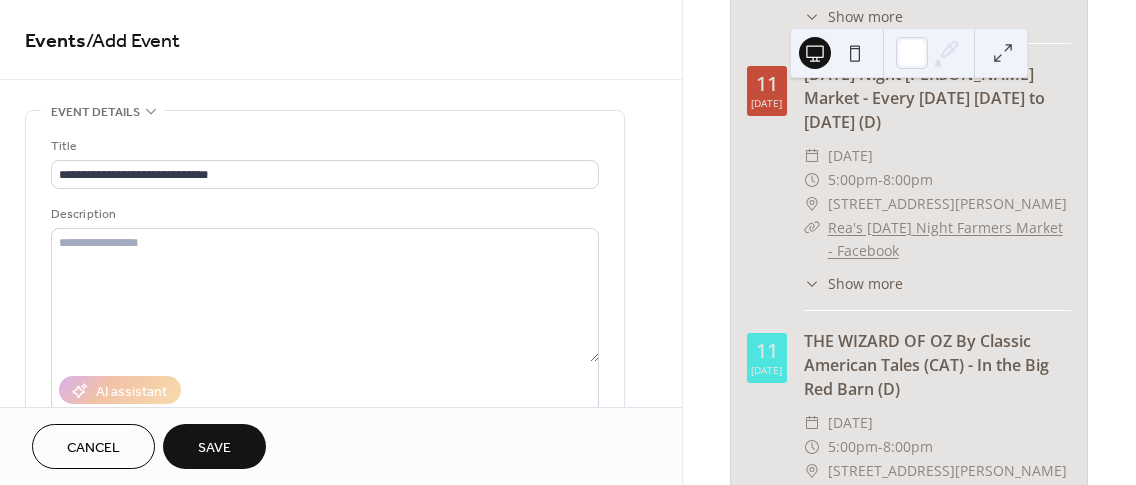 click on "8 Jul Falconry Experience - Tues Morning at Rea's Farm  (D) ​ Tuesday, July 8, 2025 ​ 10:00am - 12:00pm ​ 400 Stevens Street West Cape May NJ ​ www.falcons2.com ​ Show more A New Jersey Falconry Experience, Location:  Rea's Farm Day / Time:  Every Tuesday 10 am (Rain day Wednesday)  Private Event Group Available Contact:  Pre-registration at Rea's Farm Market Contact: Paul @609 226 7376 and leave message Rates:  $100 per person (14 and older),  $75 per person (9 - 14 years old) , Under 8 is Free After our greeting, discussions, and our Q and A time, we will prepare the hawks for free flight.   The Hawk food is readied; the bells go on and the leash comes off.  The hawk is released, and we begin a short walk as the hawk follow along the trees.   Taking turns, everyone will have the opportunity to put on ta glove and call the hawk to them, for a small reward.   At that moment you will look them eye to eye and get that memorable photo of you with the hawk standing on your outstretched arm. 8 Jul ​ -" at bounding box center (909, 2058) 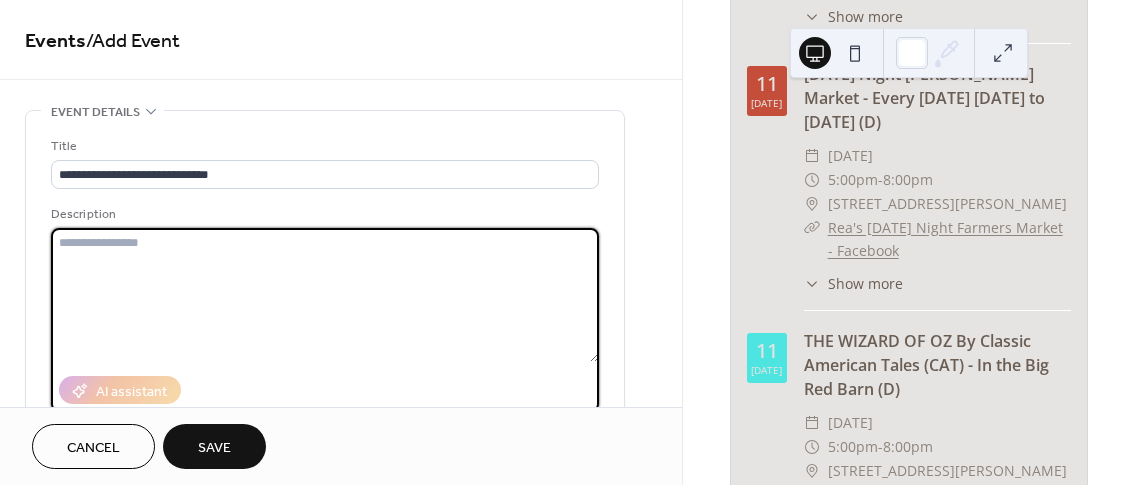 click at bounding box center [325, 295] 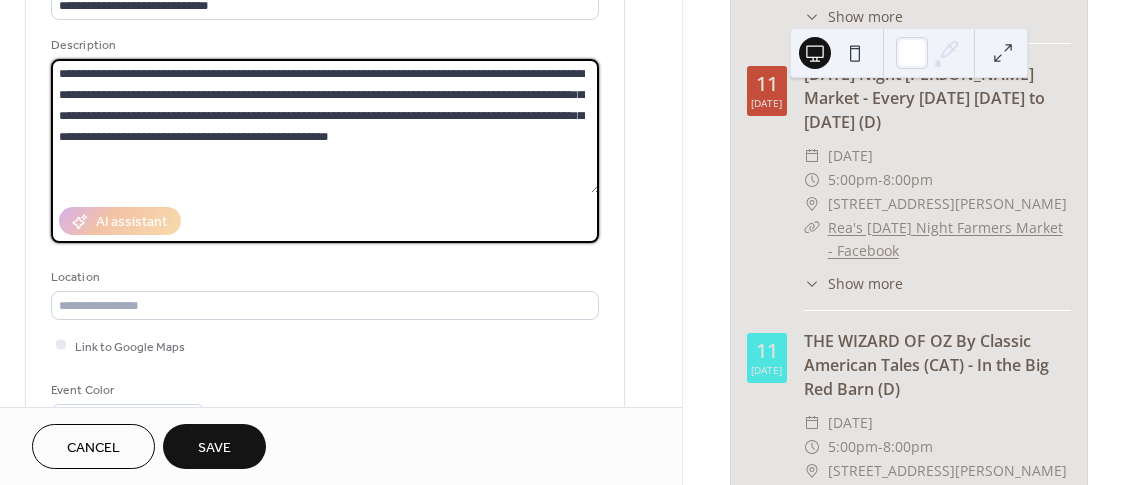 scroll, scrollTop: 175, scrollLeft: 0, axis: vertical 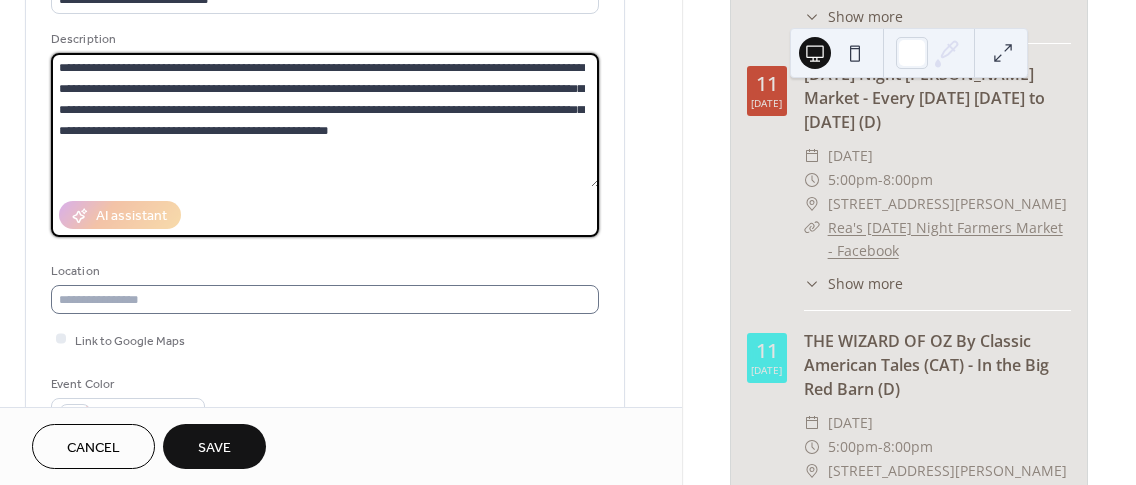 type on "**********" 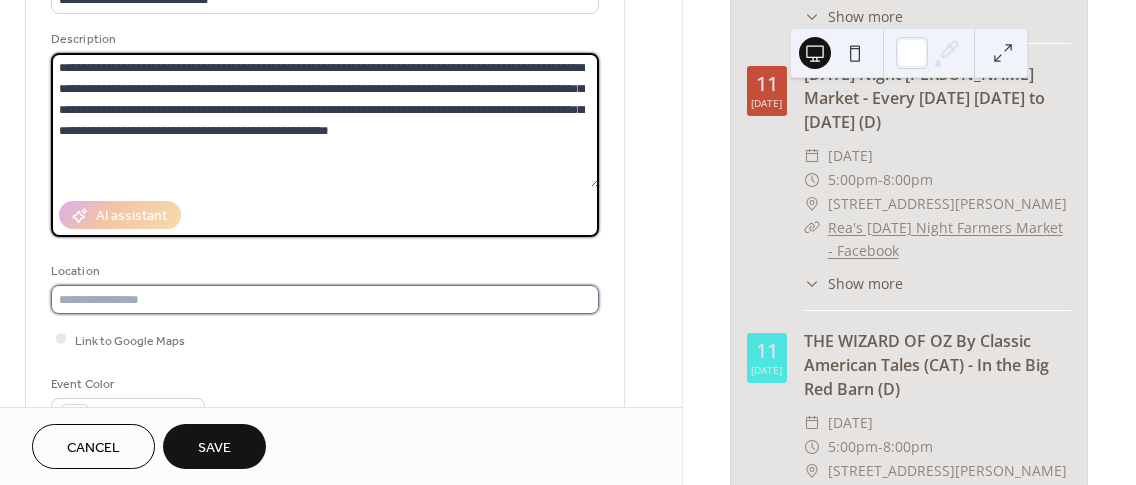 click at bounding box center (325, 299) 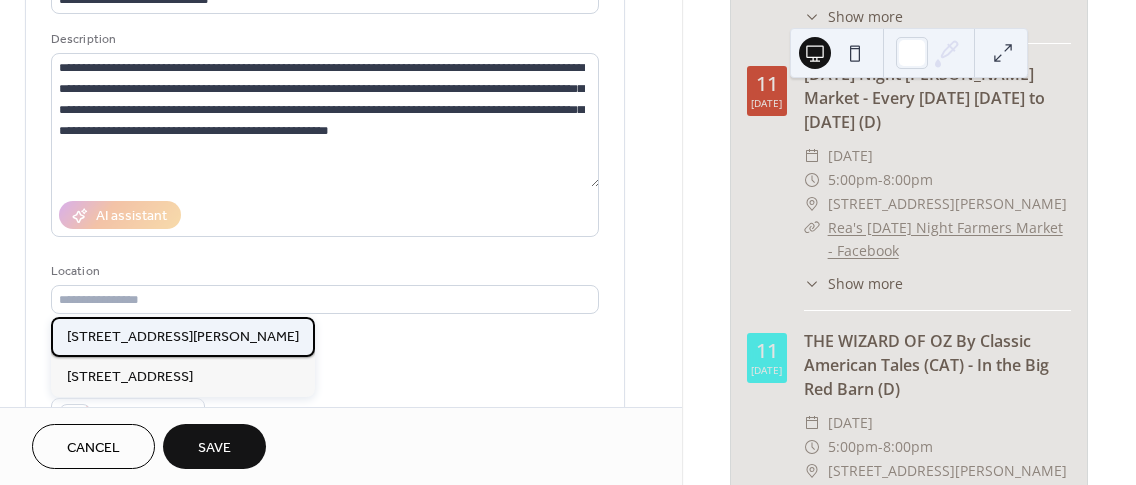 click on "400 Stevens Street West Cape May NJ" at bounding box center [183, 337] 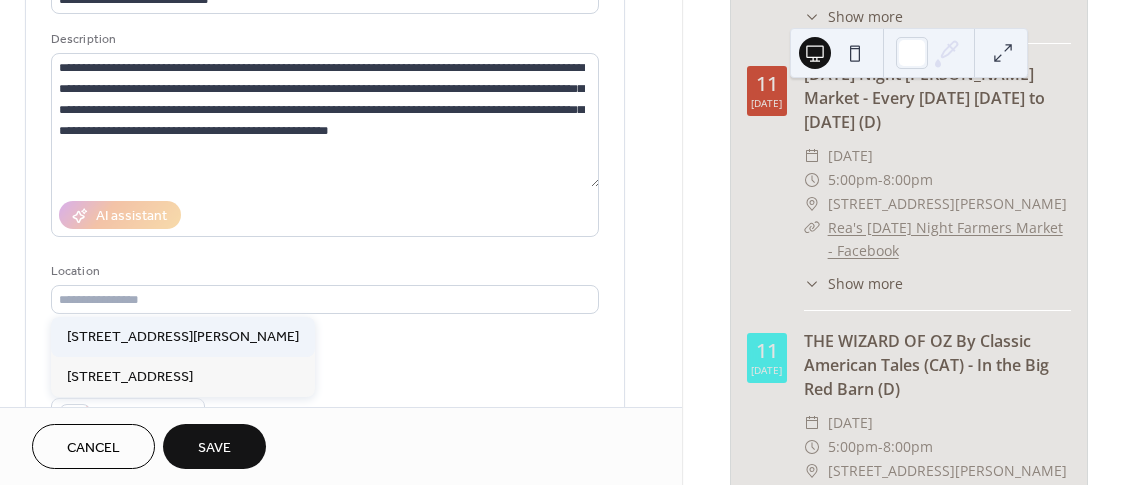 type on "**********" 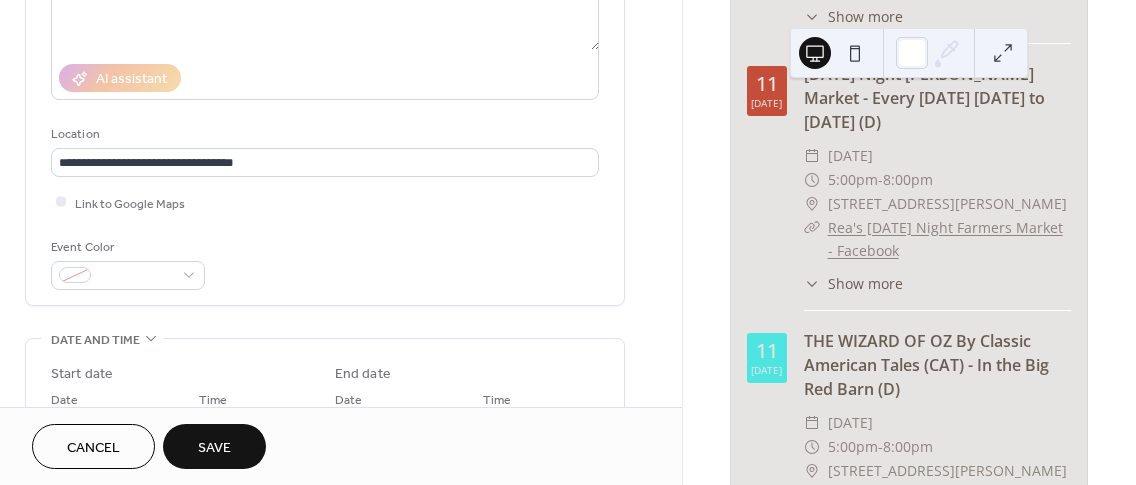 scroll, scrollTop: 392, scrollLeft: 0, axis: vertical 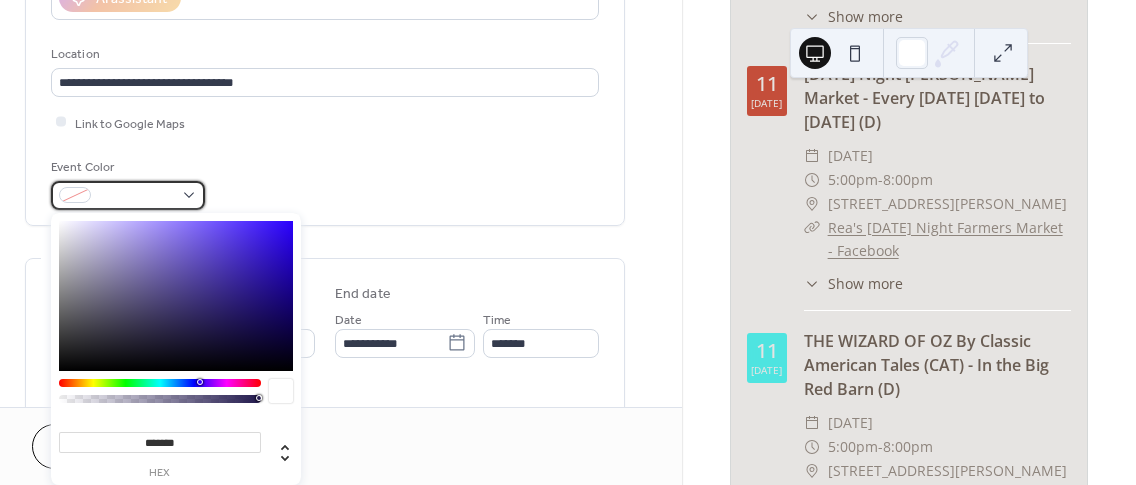 click at bounding box center [128, 195] 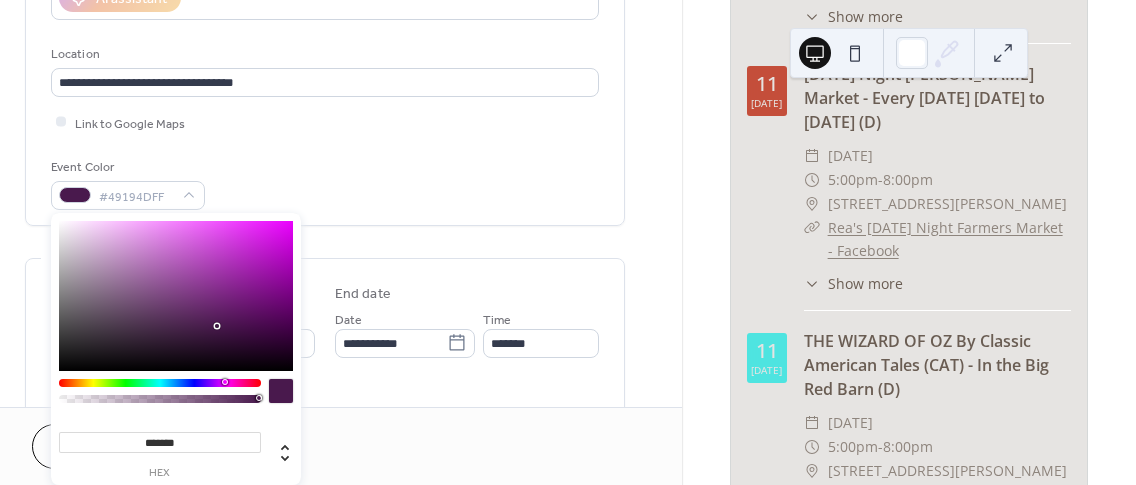 click at bounding box center (160, 383) 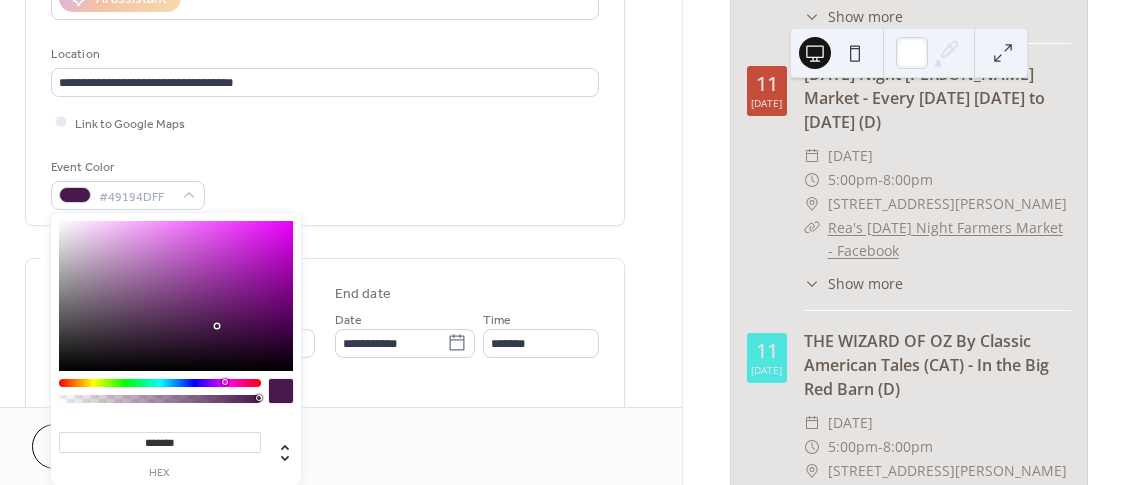 type on "*******" 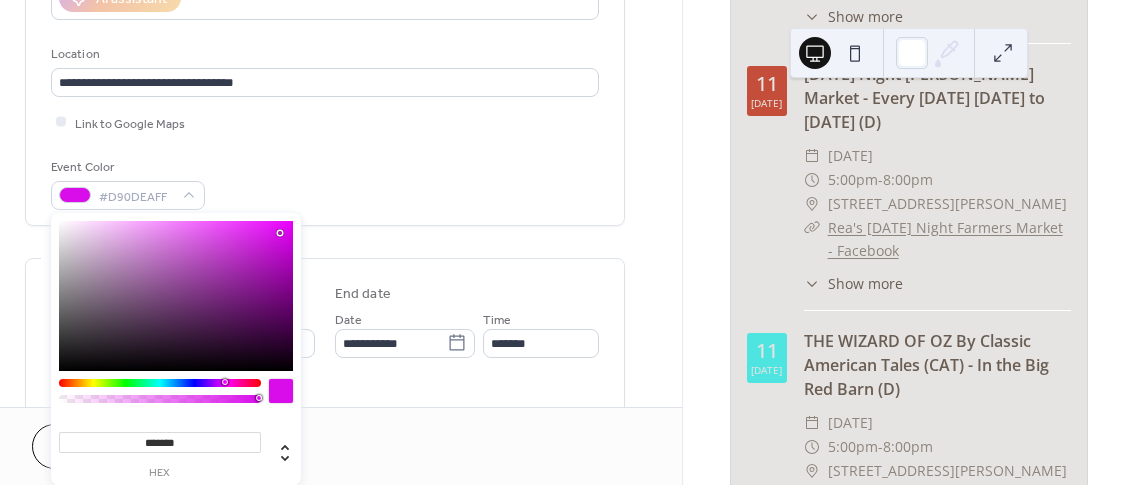 click at bounding box center [176, 296] 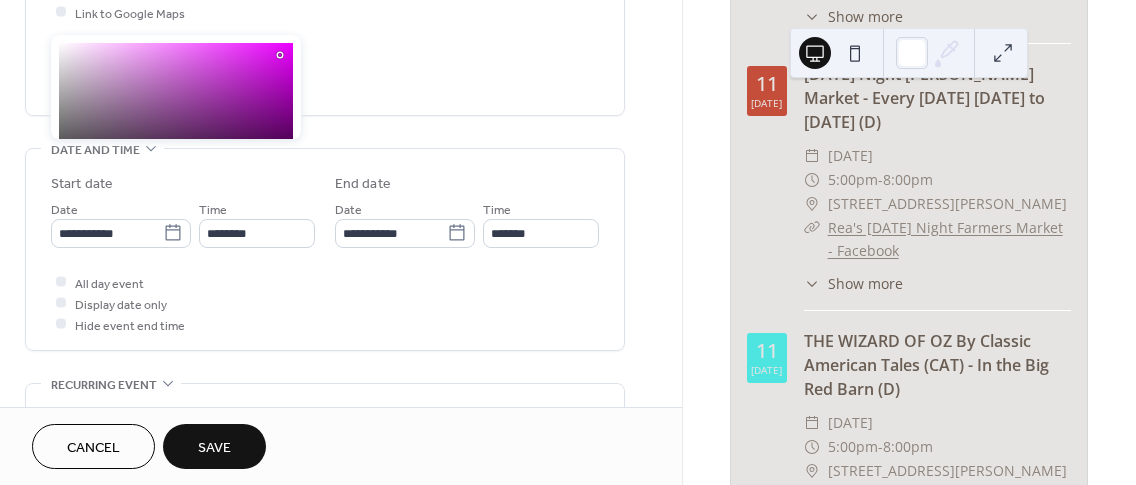 scroll, scrollTop: 499, scrollLeft: 0, axis: vertical 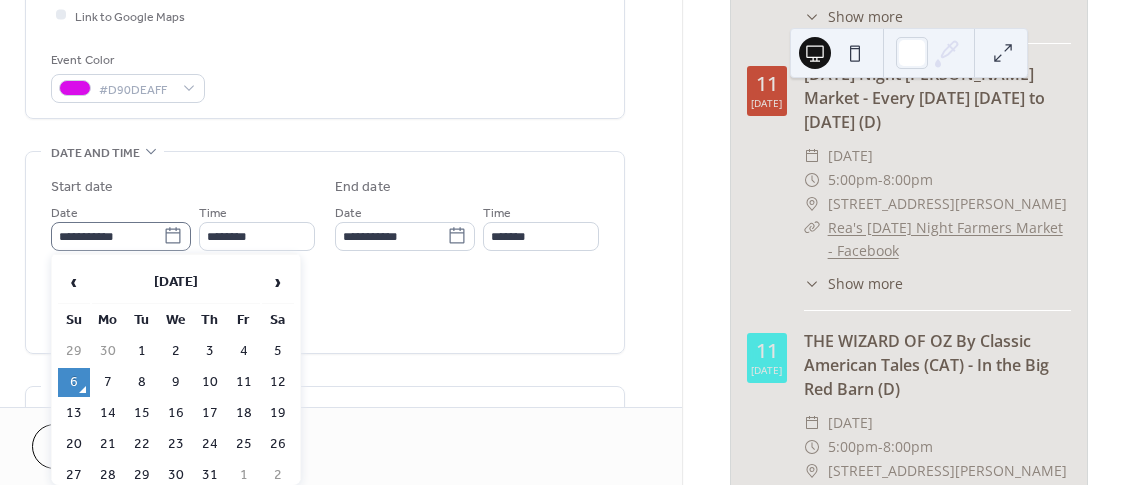 click 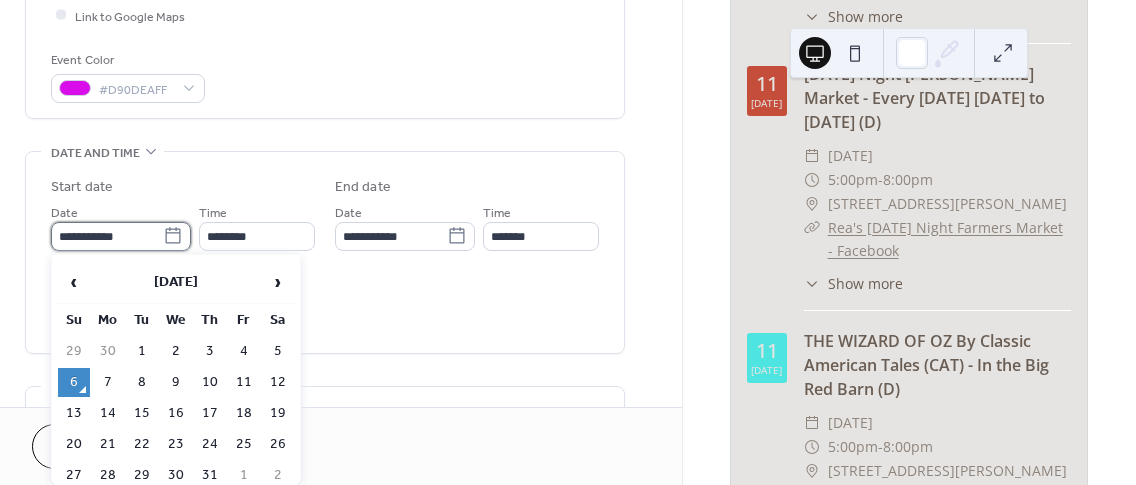 click on "**********" at bounding box center (107, 236) 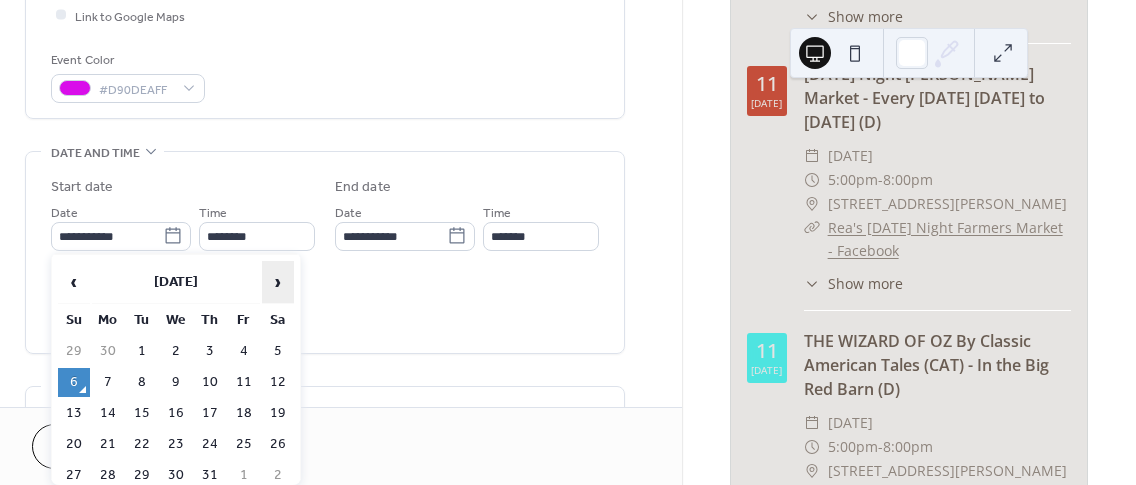click on "›" at bounding box center [278, 282] 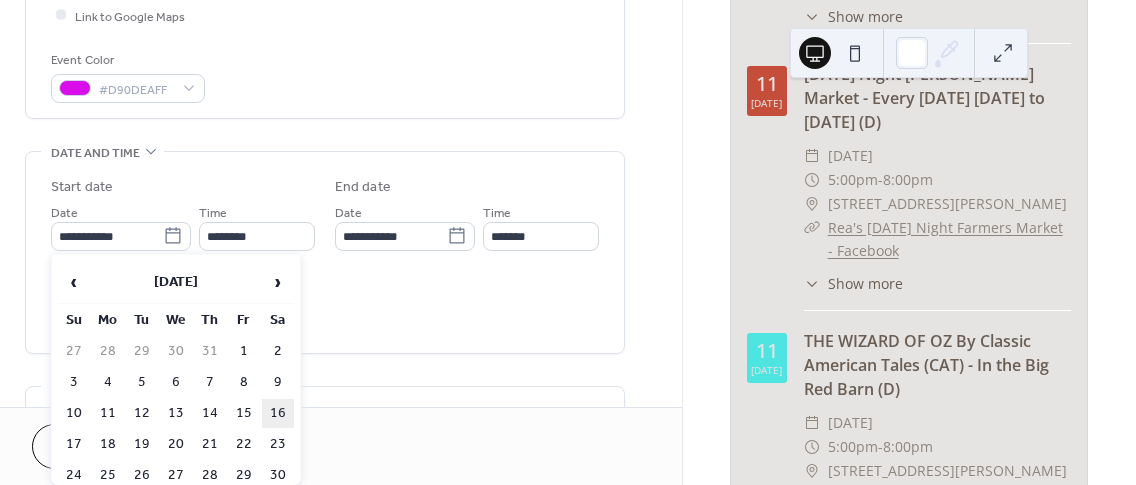 click on "16" at bounding box center [278, 413] 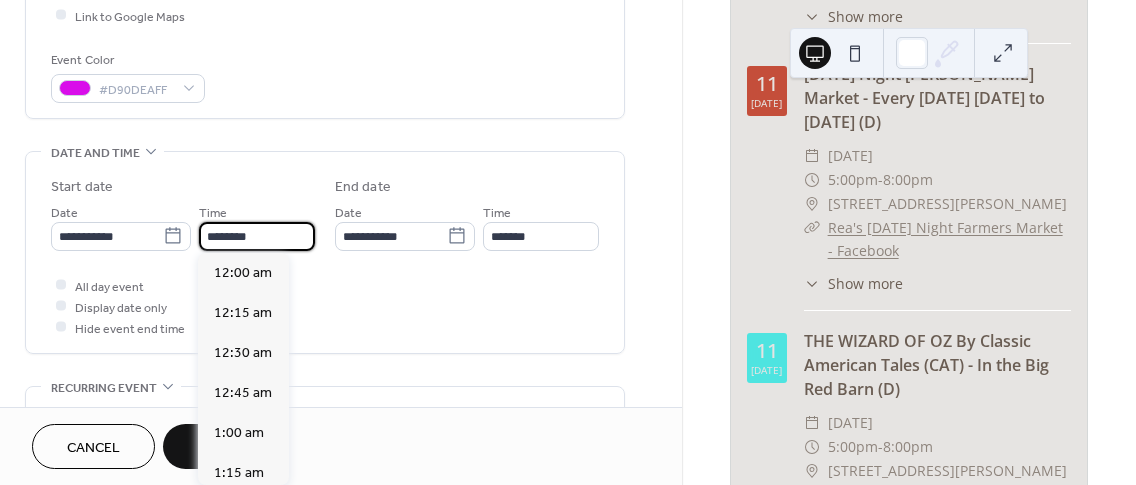 scroll, scrollTop: 1934, scrollLeft: 0, axis: vertical 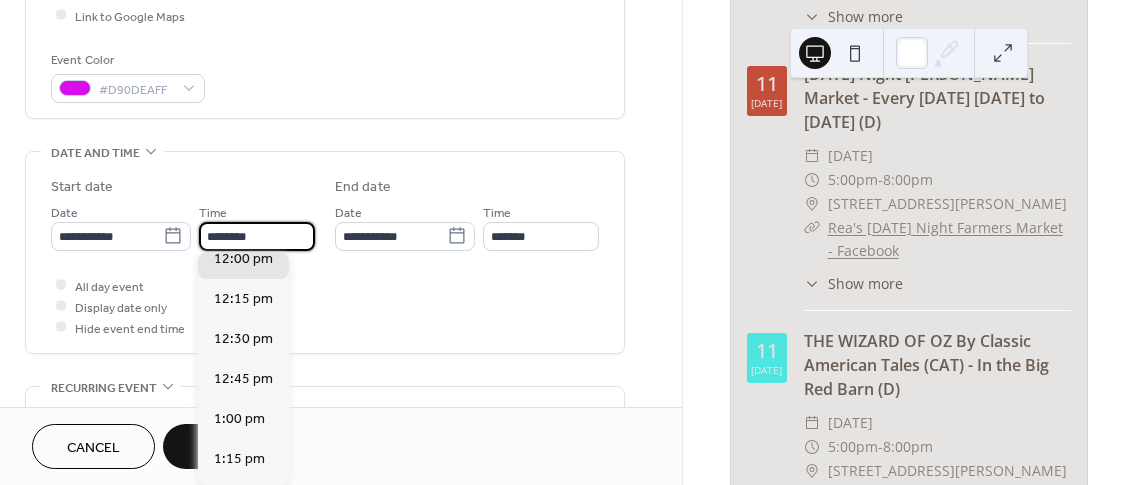 click on "********" at bounding box center [257, 236] 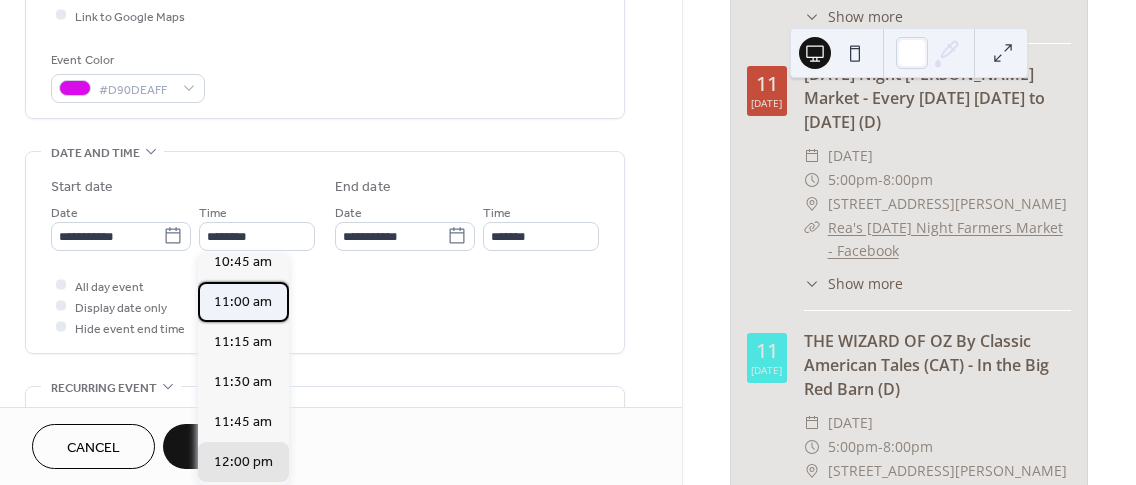 click on "11:00 am" at bounding box center [243, 302] 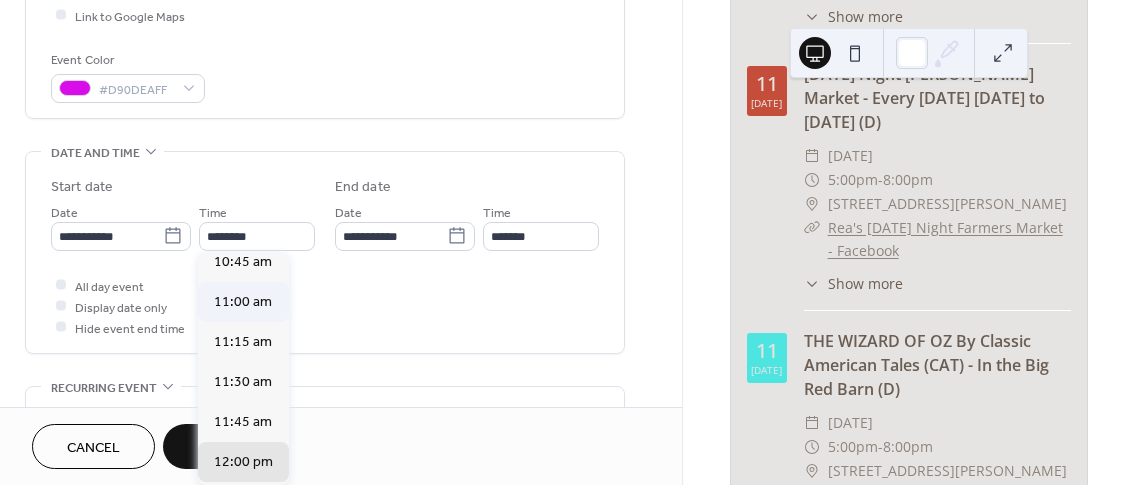 type on "********" 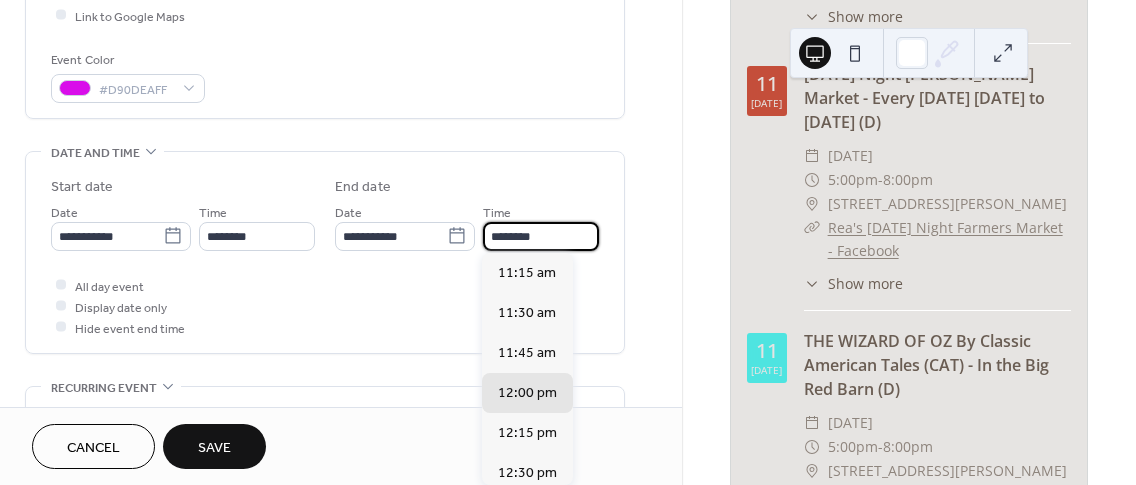 click on "********" at bounding box center [541, 236] 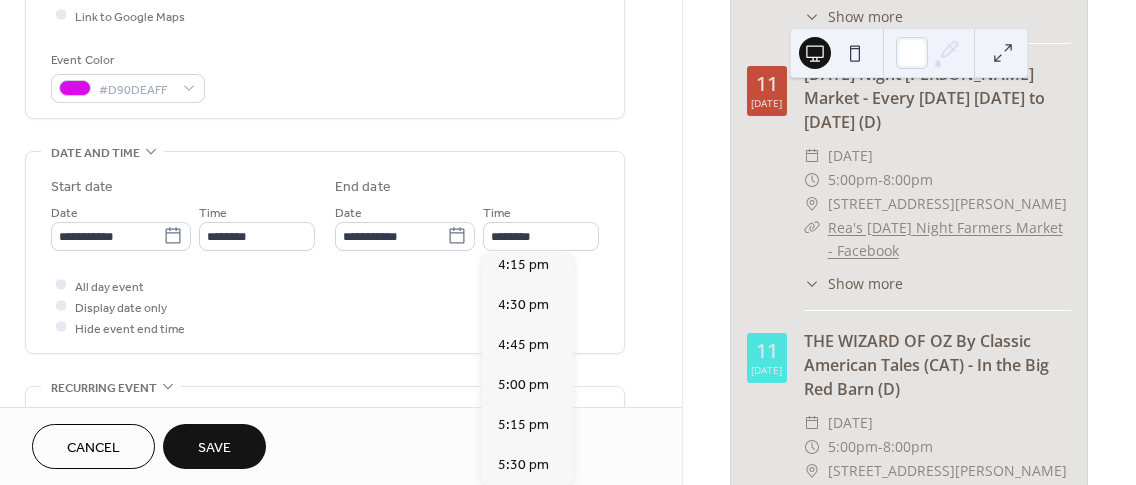 scroll, scrollTop: 826, scrollLeft: 0, axis: vertical 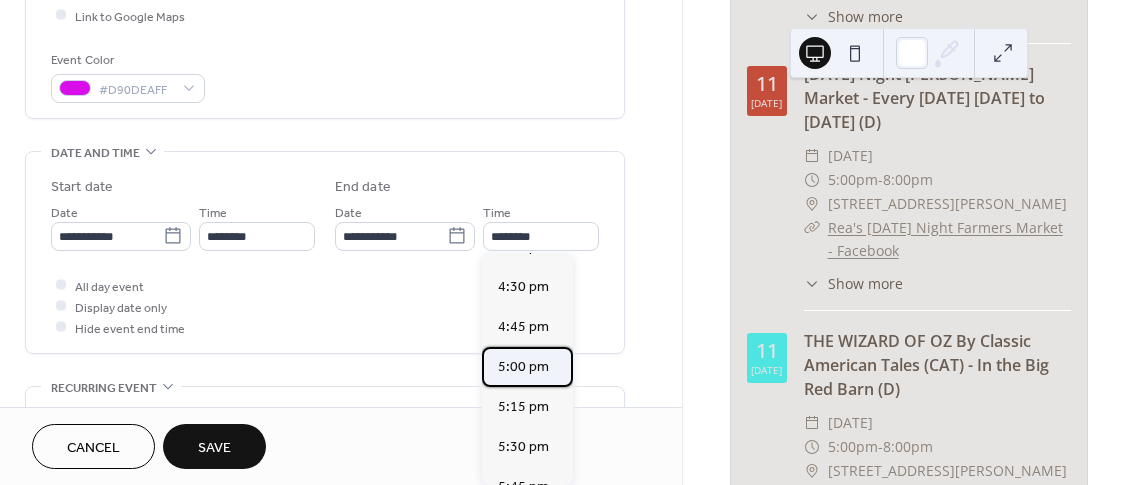 click on "5:00 pm" at bounding box center [523, 367] 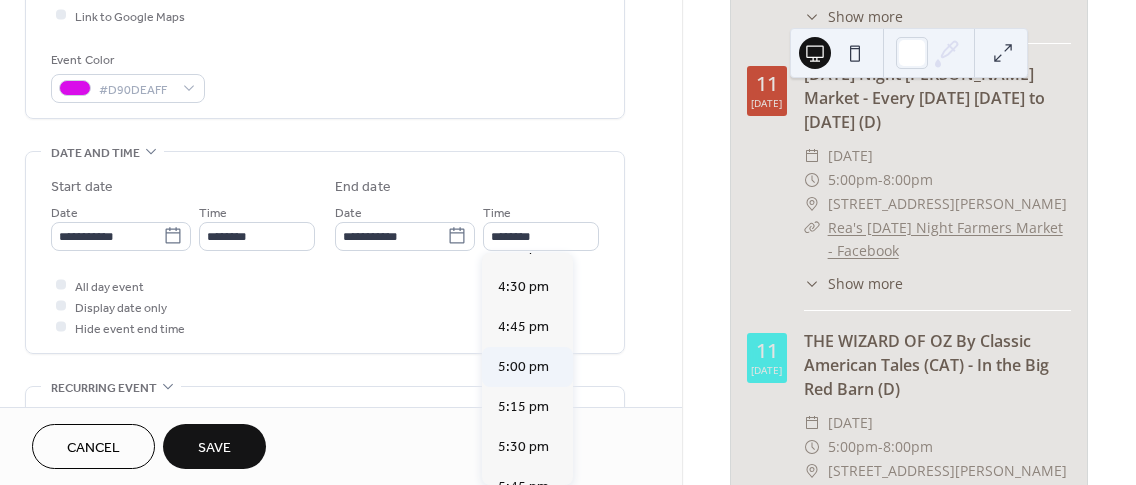 type on "*******" 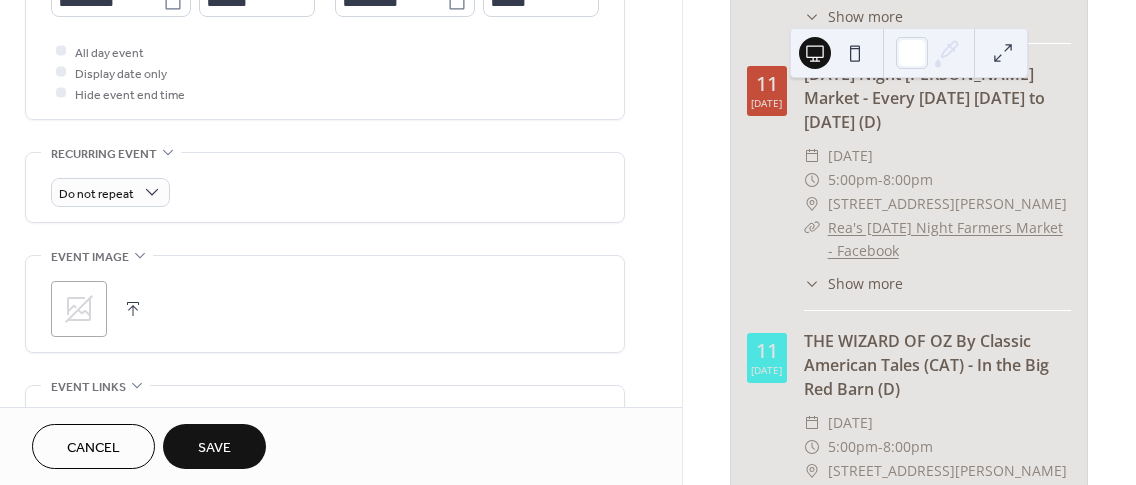 scroll, scrollTop: 735, scrollLeft: 0, axis: vertical 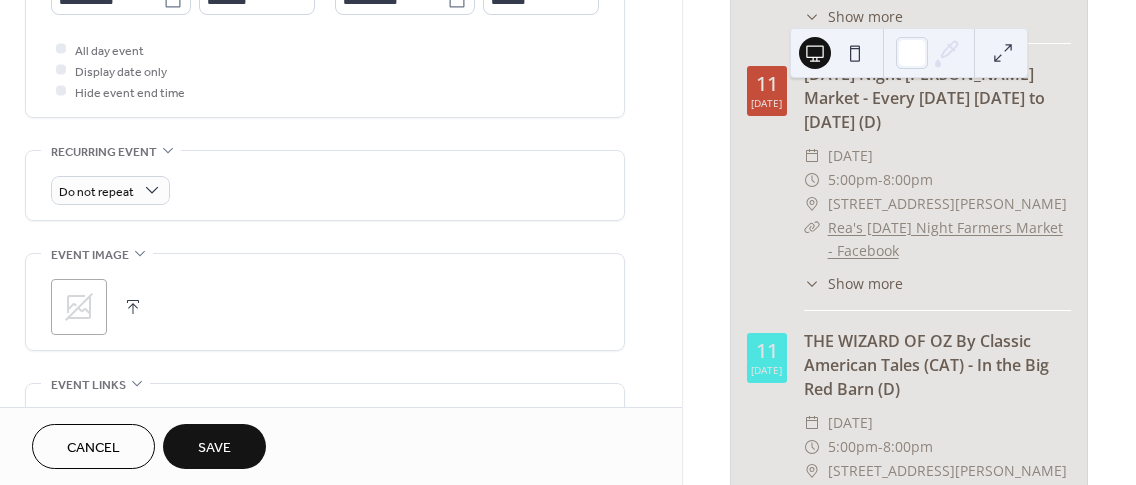 click 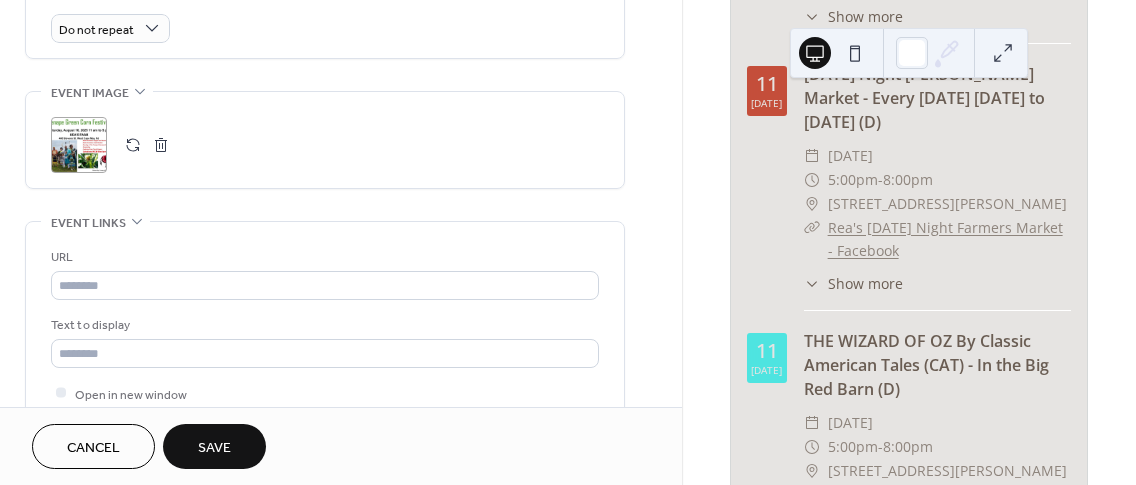 scroll, scrollTop: 900, scrollLeft: 0, axis: vertical 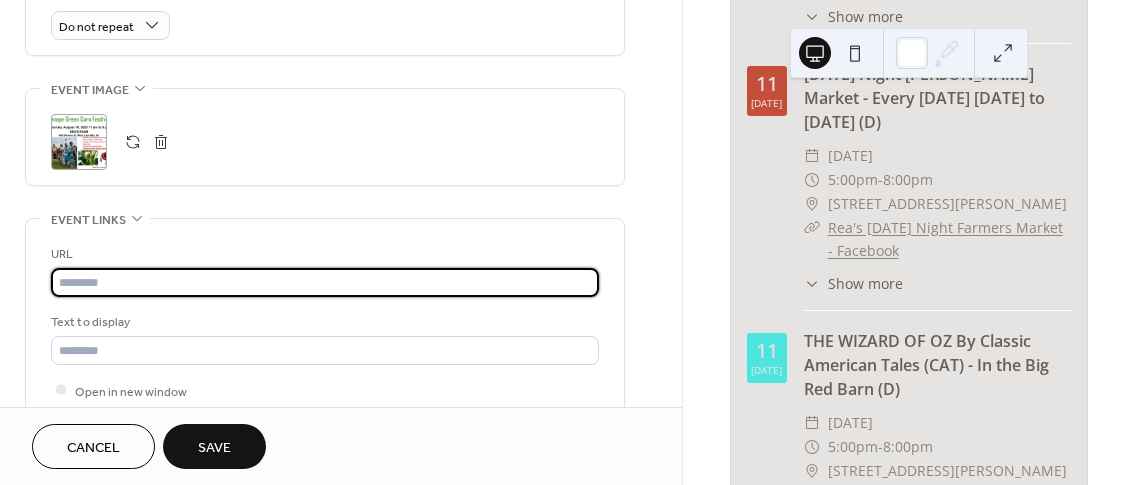 click at bounding box center [325, 282] 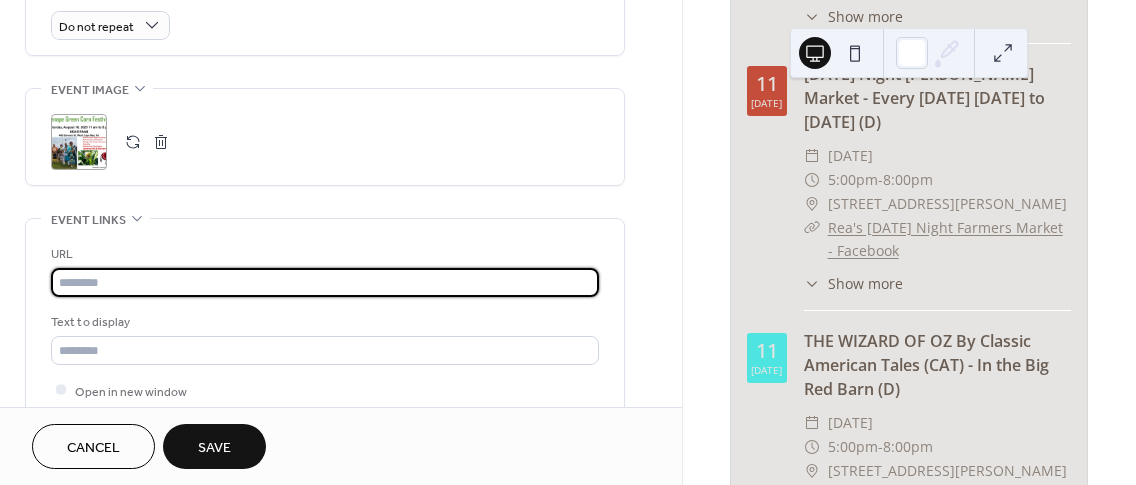 paste on "**********" 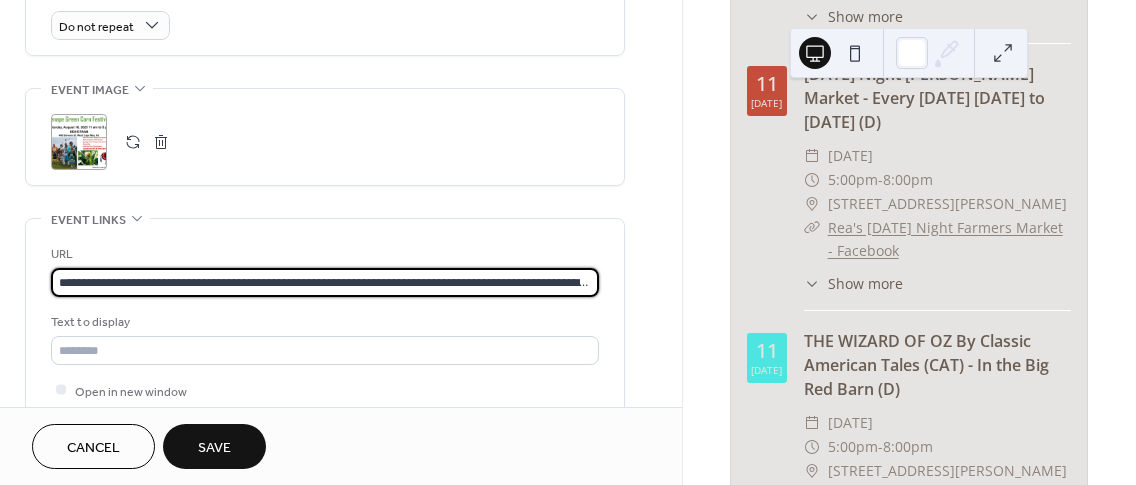scroll, scrollTop: 0, scrollLeft: 2001, axis: horizontal 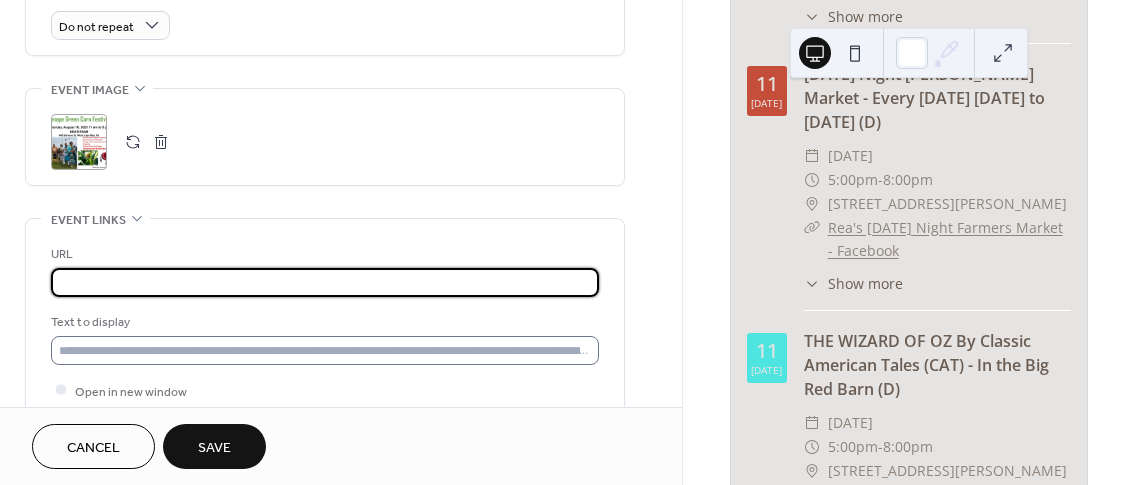 type on "**********" 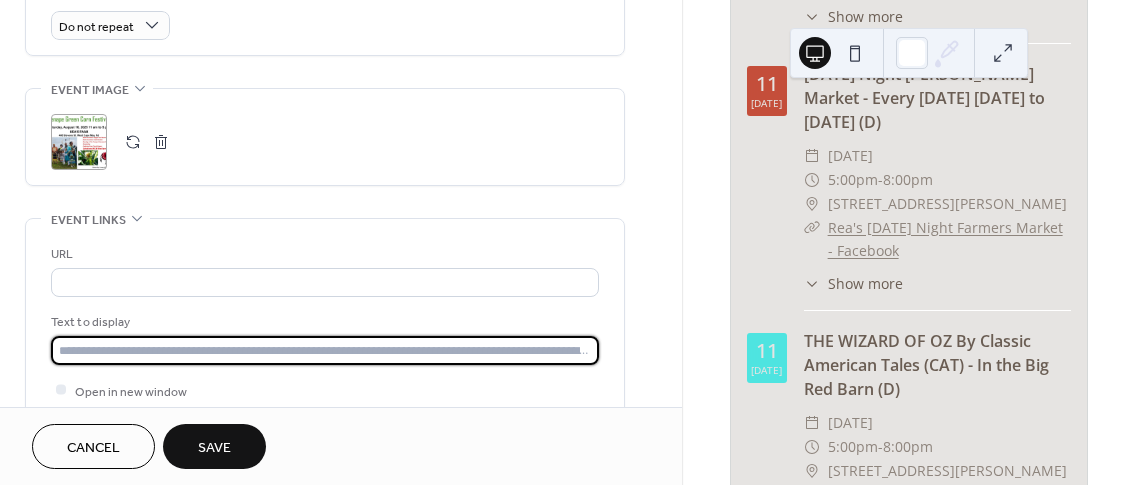 scroll, scrollTop: 0, scrollLeft: 0, axis: both 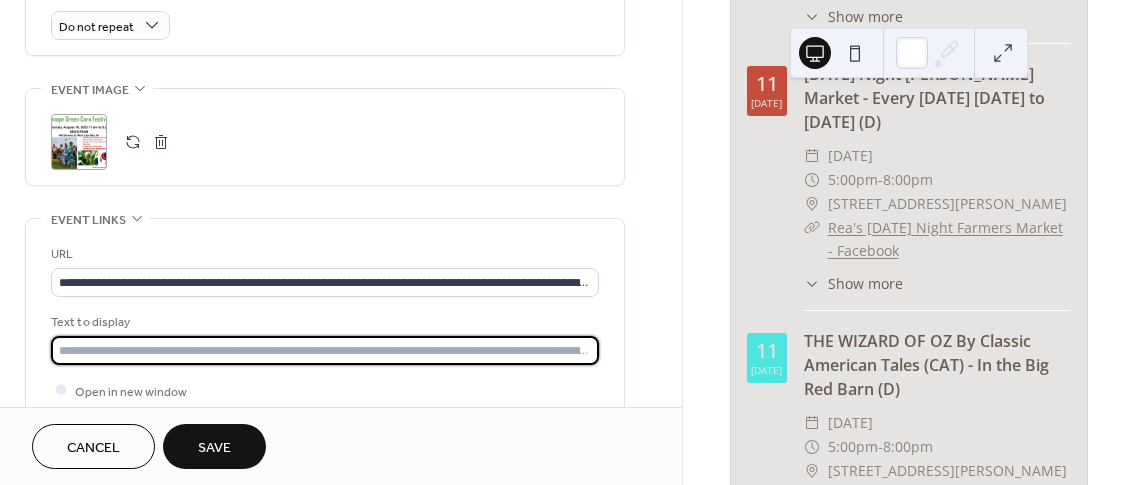 click at bounding box center [325, 350] 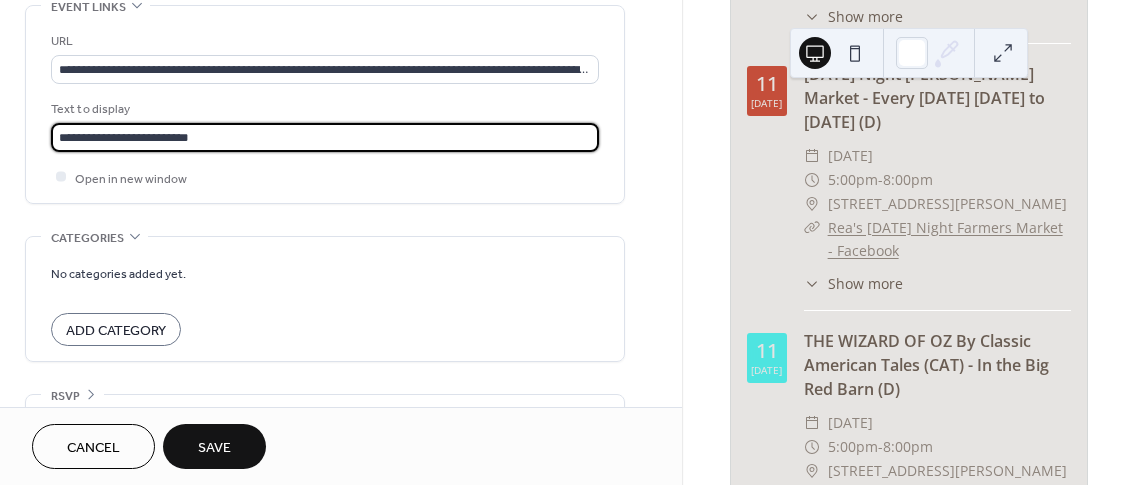 scroll, scrollTop: 1157, scrollLeft: 0, axis: vertical 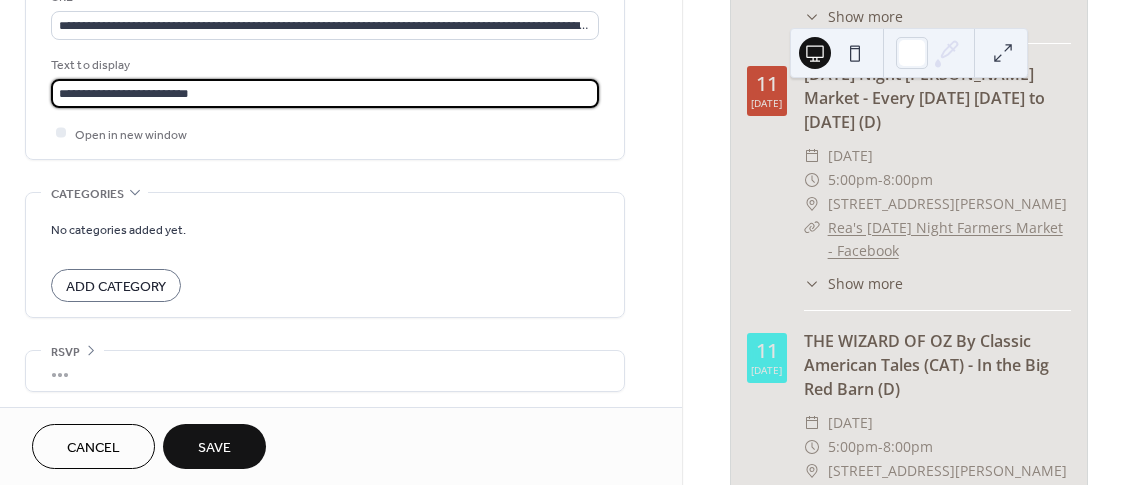 type on "**********" 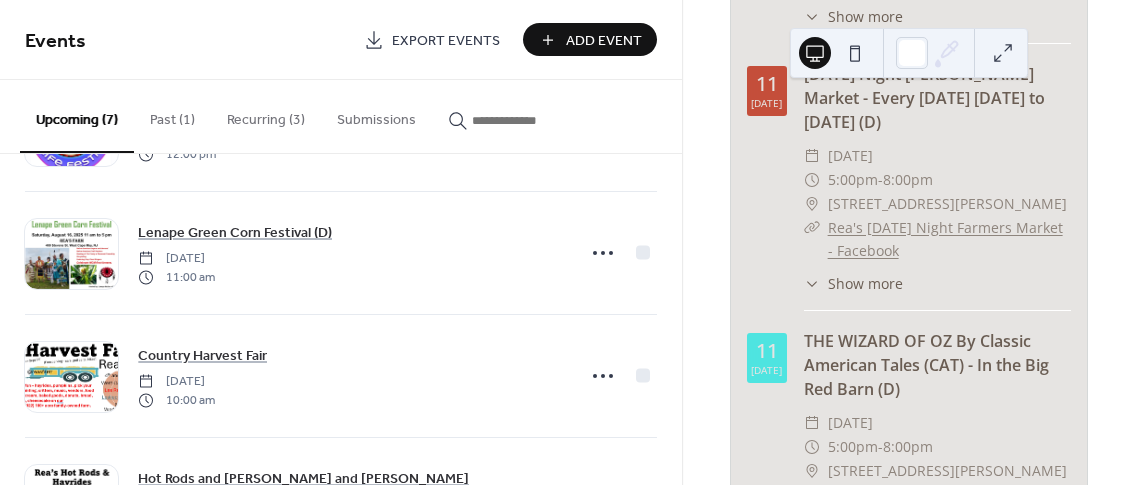 scroll, scrollTop: 501, scrollLeft: 0, axis: vertical 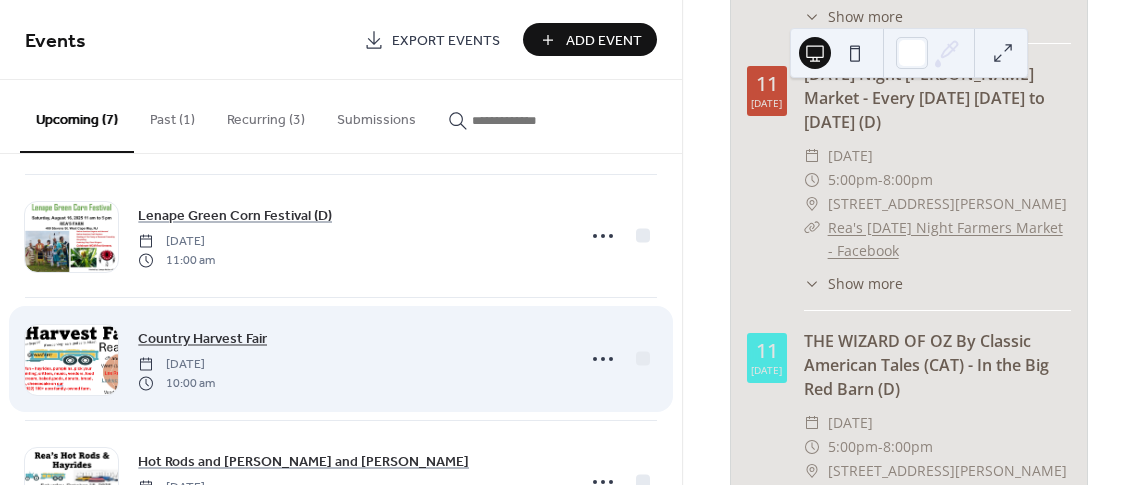 click on "Country Harvest Fair" at bounding box center (202, 339) 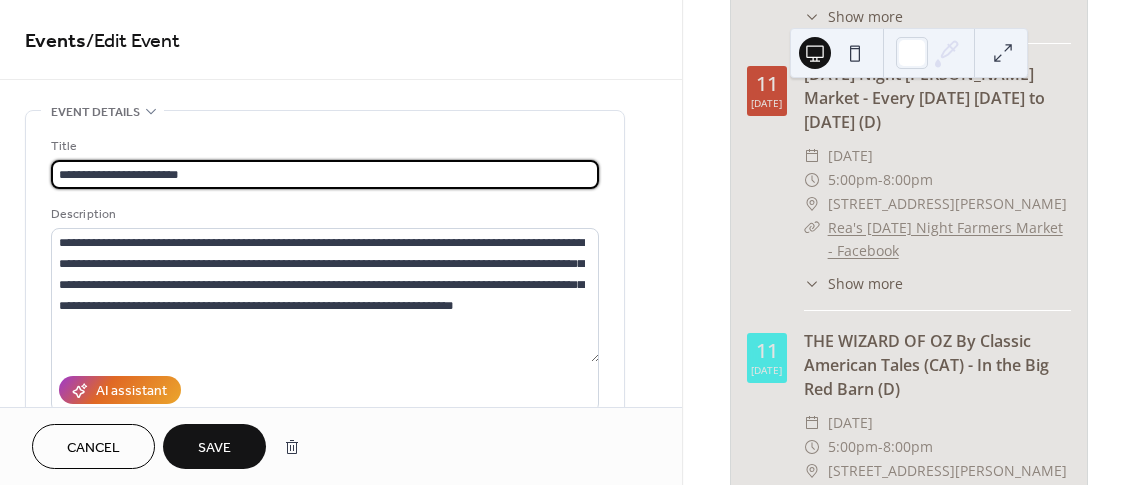 type on "**********" 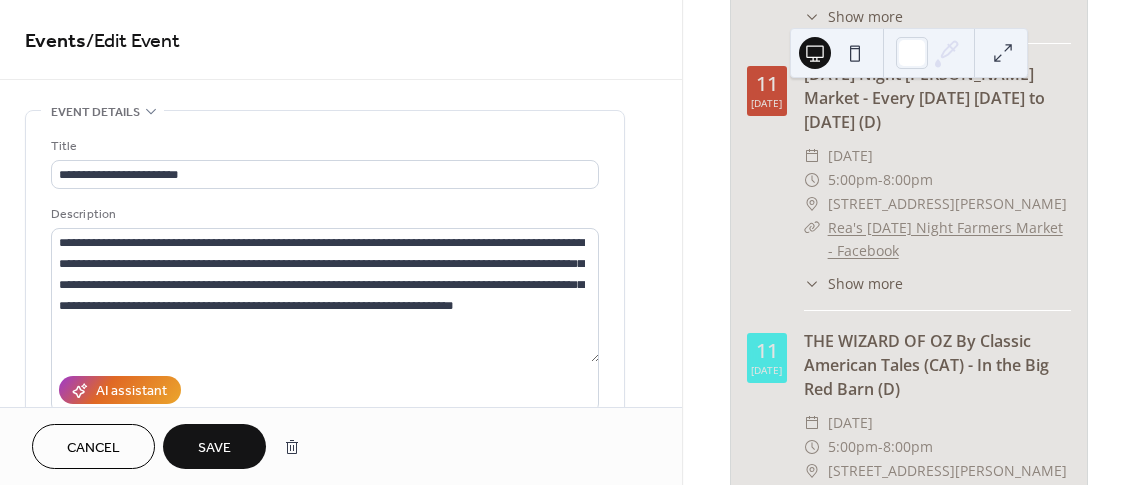 click on "Save" at bounding box center [214, 448] 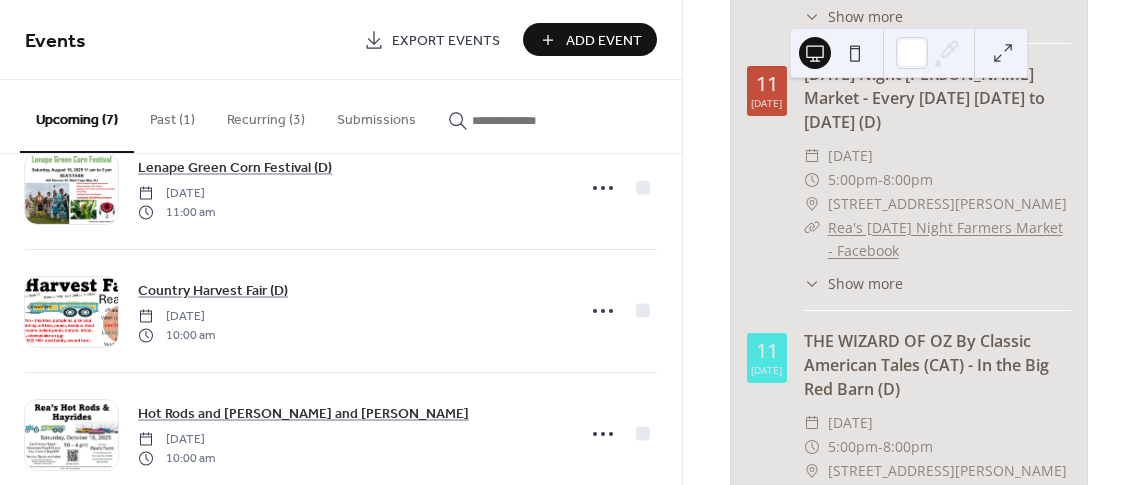 scroll, scrollTop: 561, scrollLeft: 0, axis: vertical 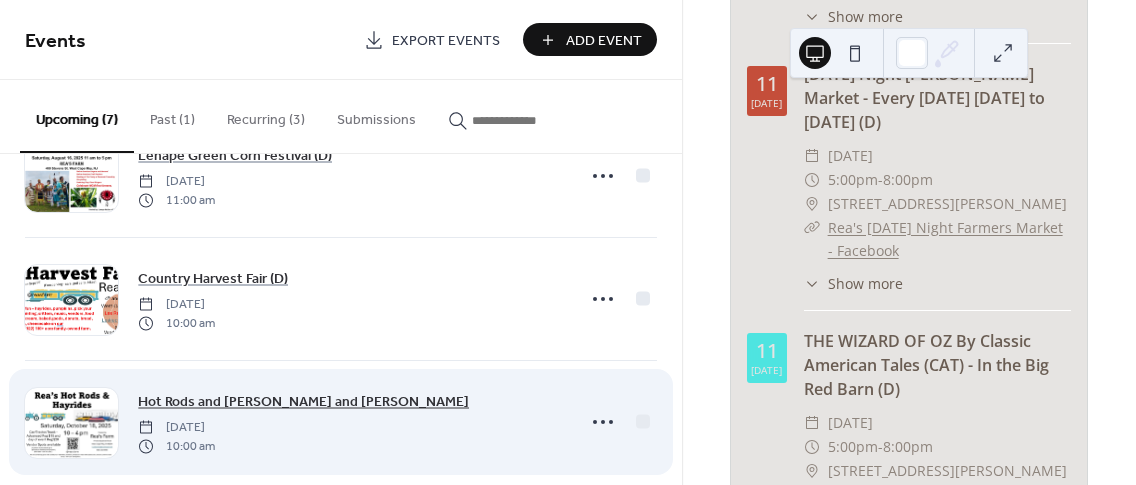 click on "Hot Rods and Hay and Hayrdes" at bounding box center (303, 402) 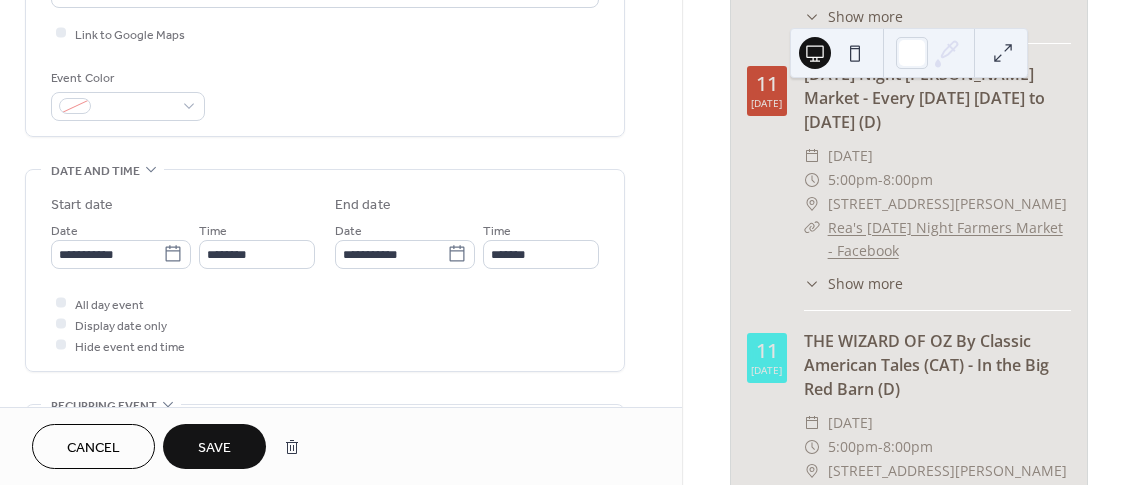 scroll, scrollTop: 484, scrollLeft: 0, axis: vertical 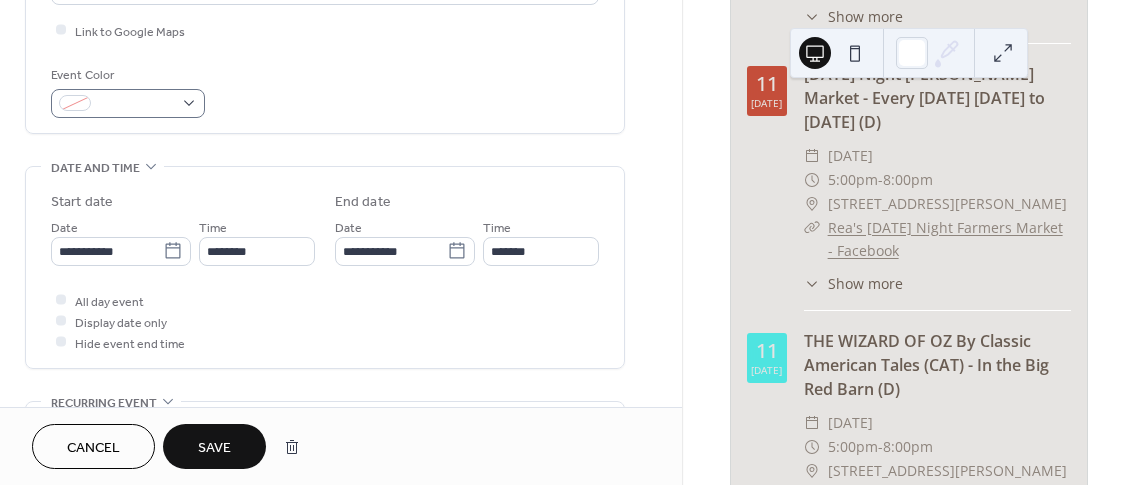 type on "**********" 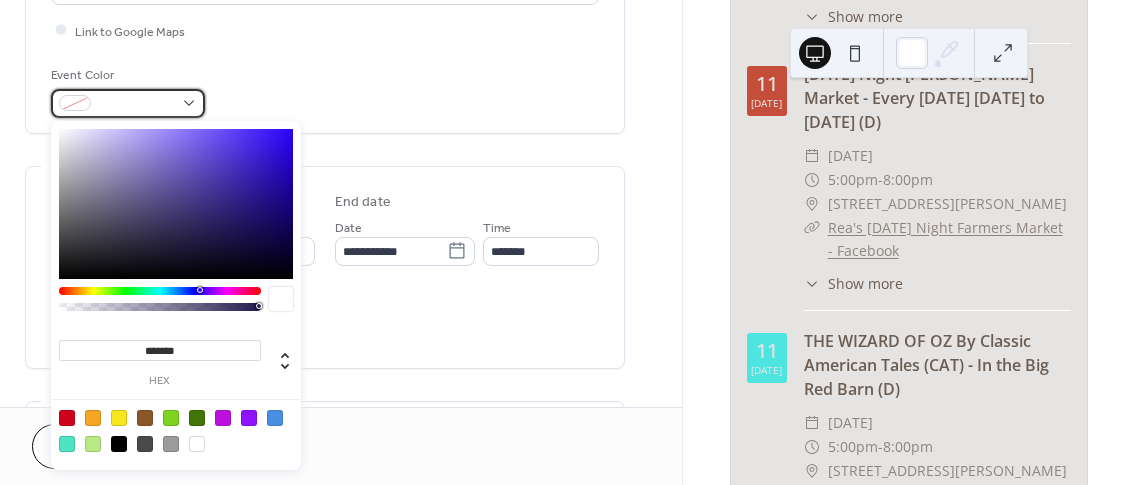 click at bounding box center [128, 103] 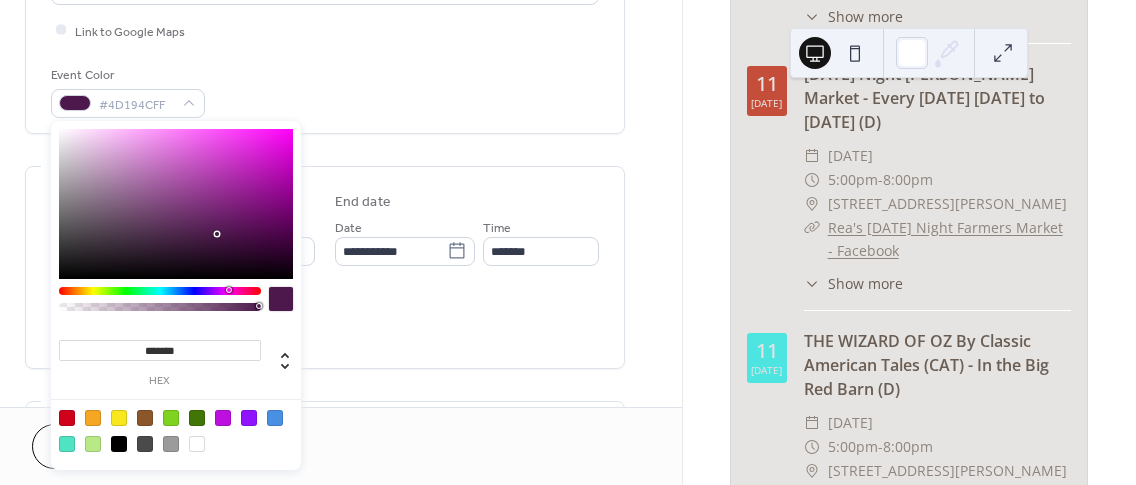 click at bounding box center [160, 291] 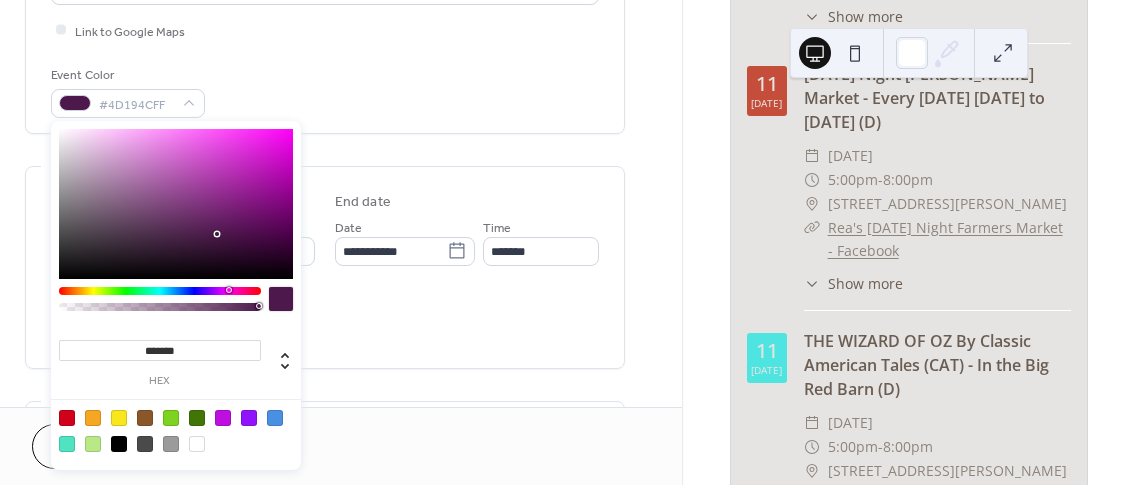 type on "*******" 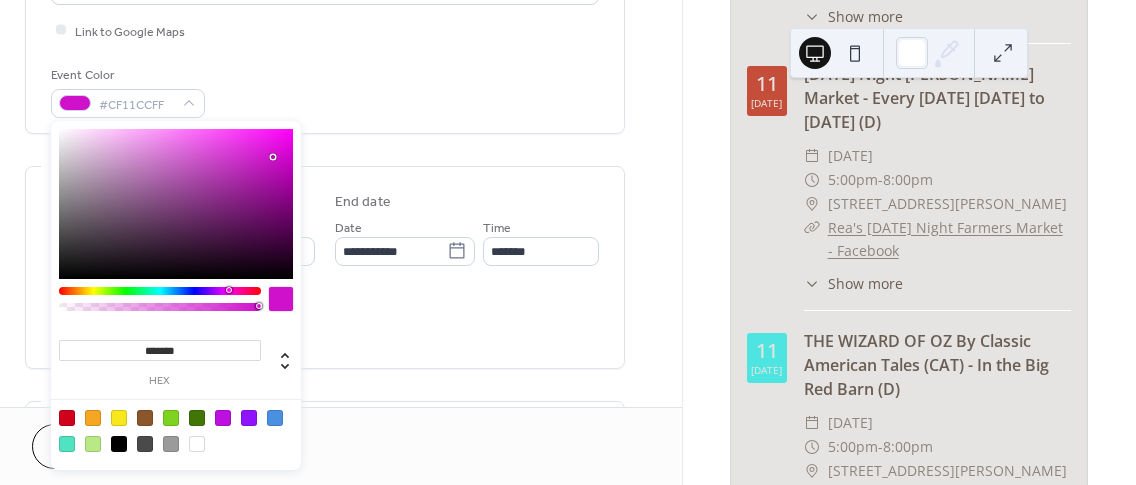 click at bounding box center [176, 204] 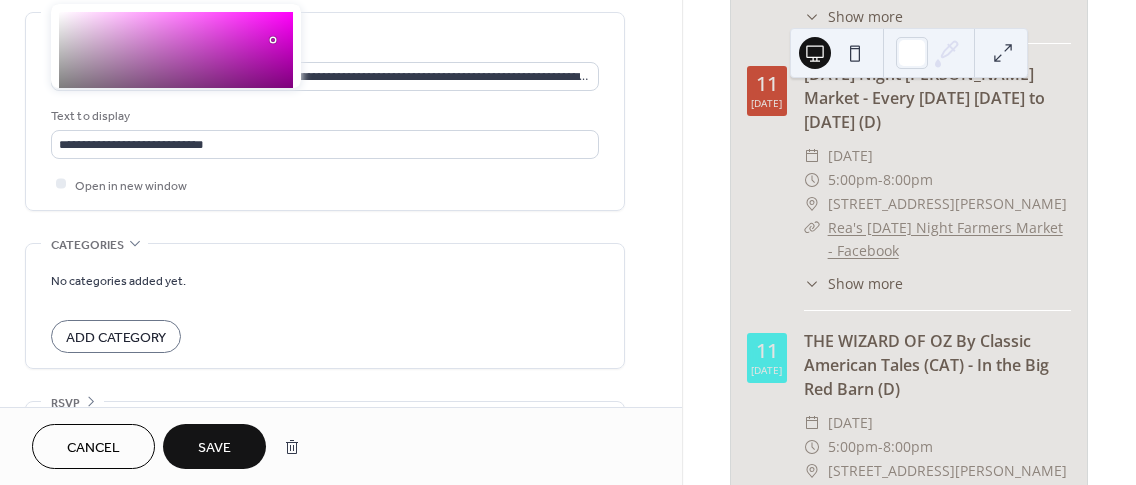 scroll, scrollTop: 1157, scrollLeft: 0, axis: vertical 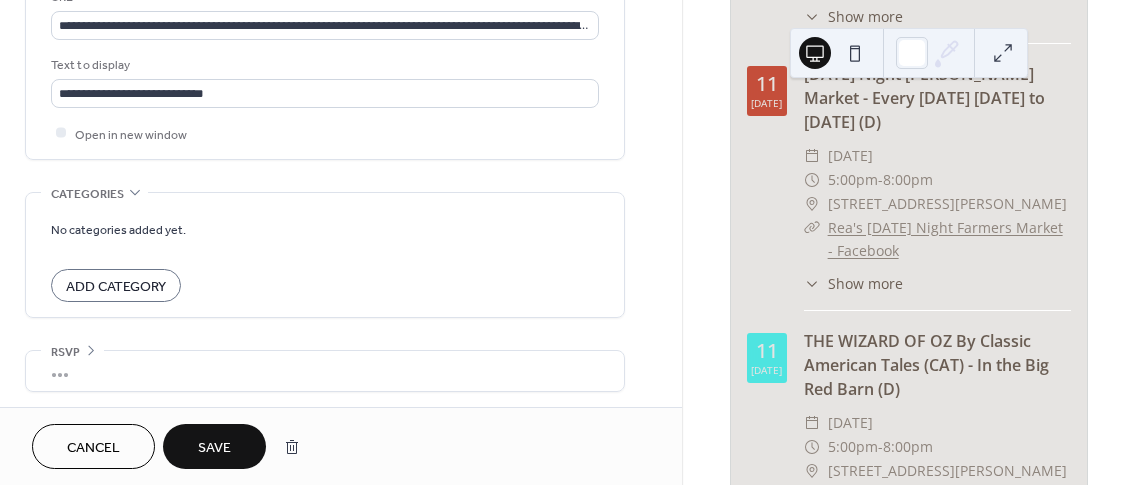 click on "Save" at bounding box center (214, 448) 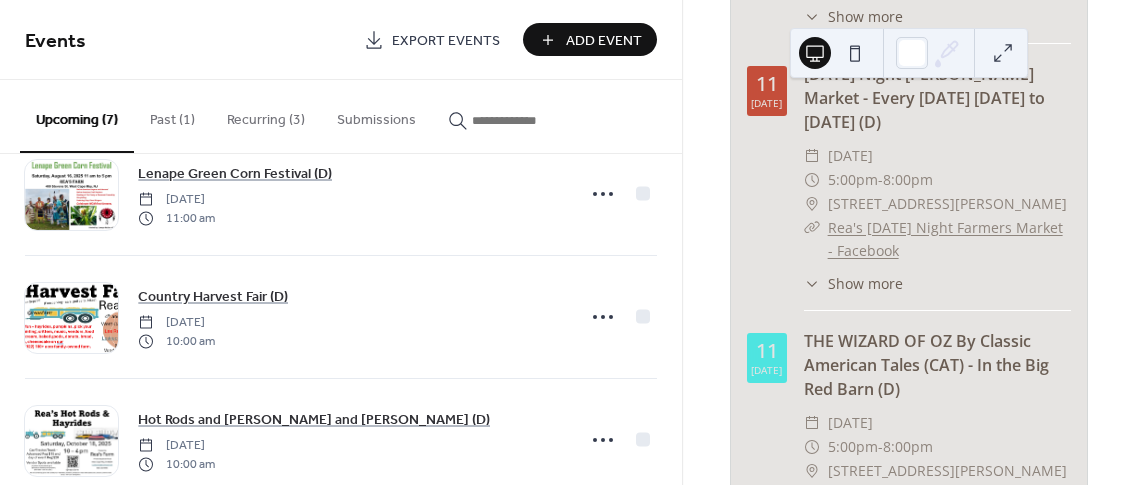 scroll, scrollTop: 585, scrollLeft: 0, axis: vertical 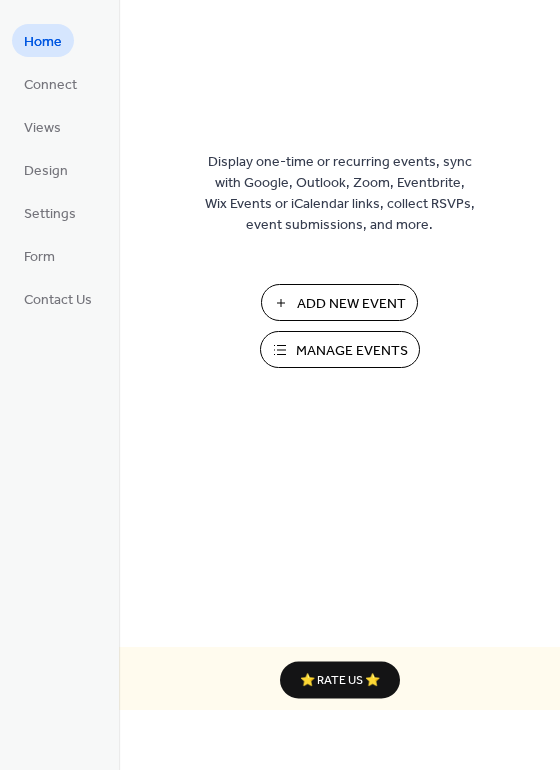 click on "Add New Event" at bounding box center (351, 304) 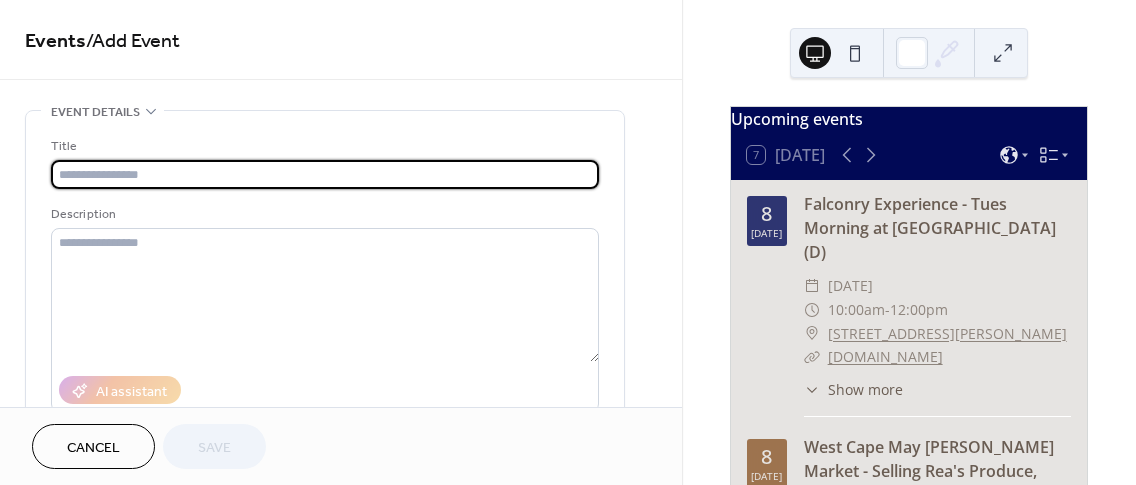 scroll, scrollTop: 0, scrollLeft: 0, axis: both 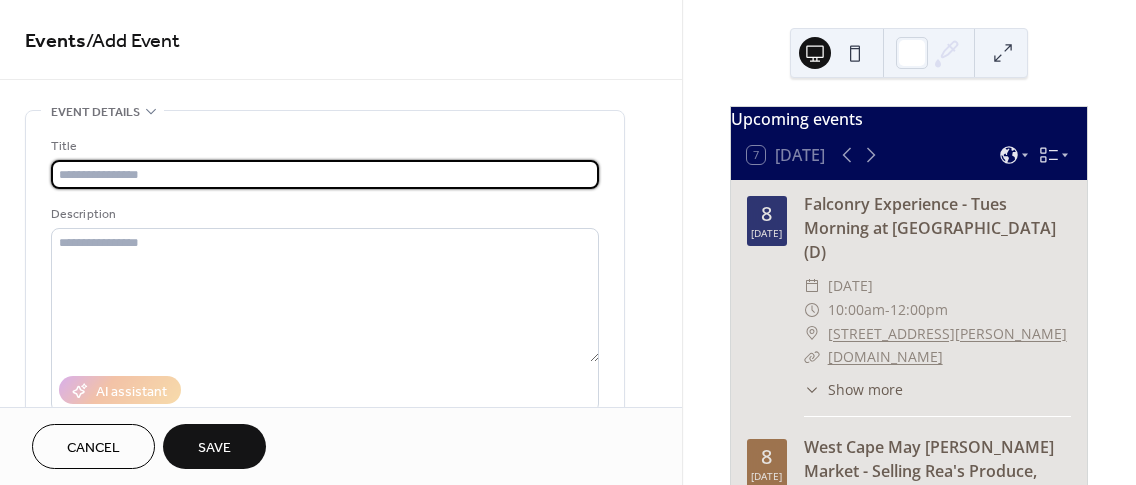 type on "*" 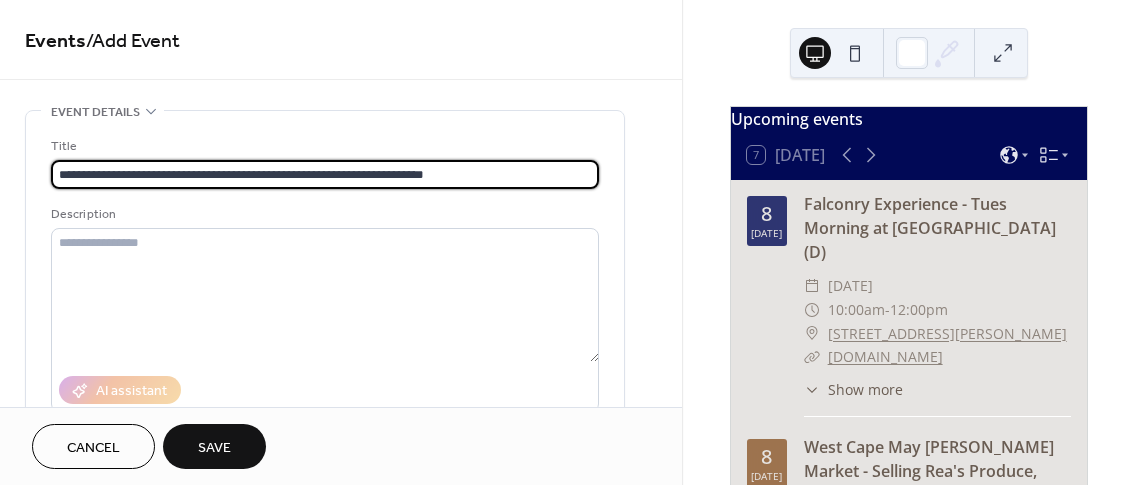 scroll, scrollTop: 0, scrollLeft: 0, axis: both 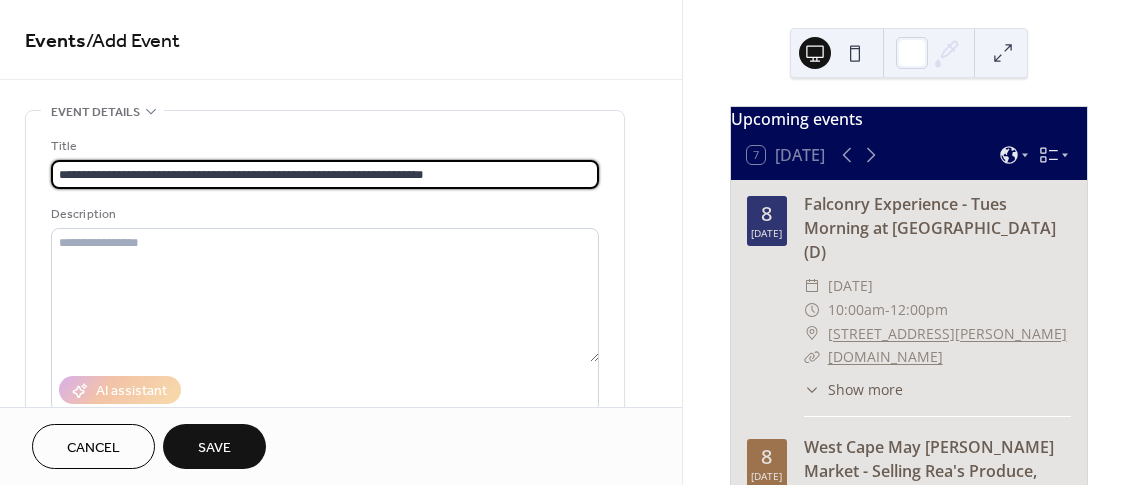 drag, startPoint x: 220, startPoint y: 172, endPoint x: 458, endPoint y: 184, distance: 238.30232 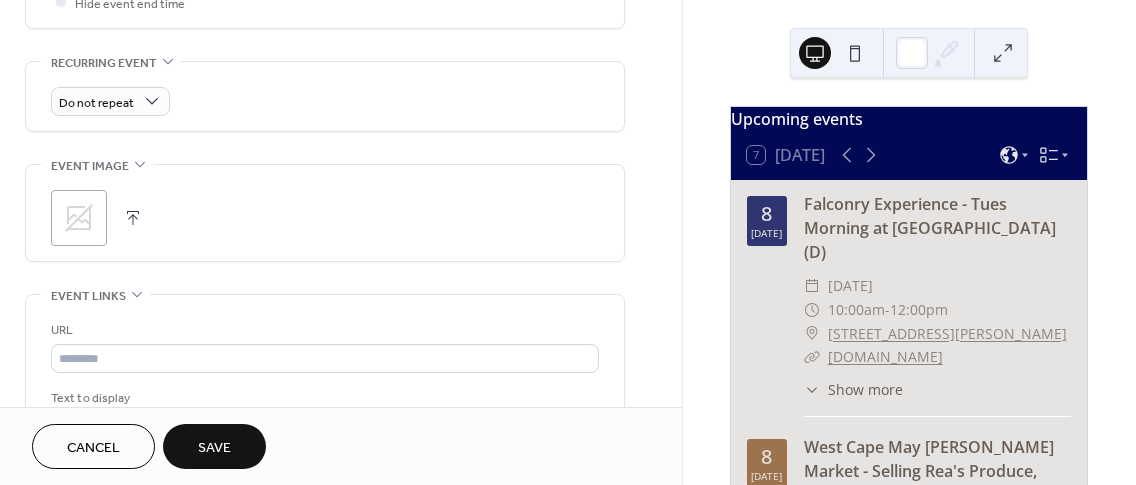 scroll, scrollTop: 839, scrollLeft: 0, axis: vertical 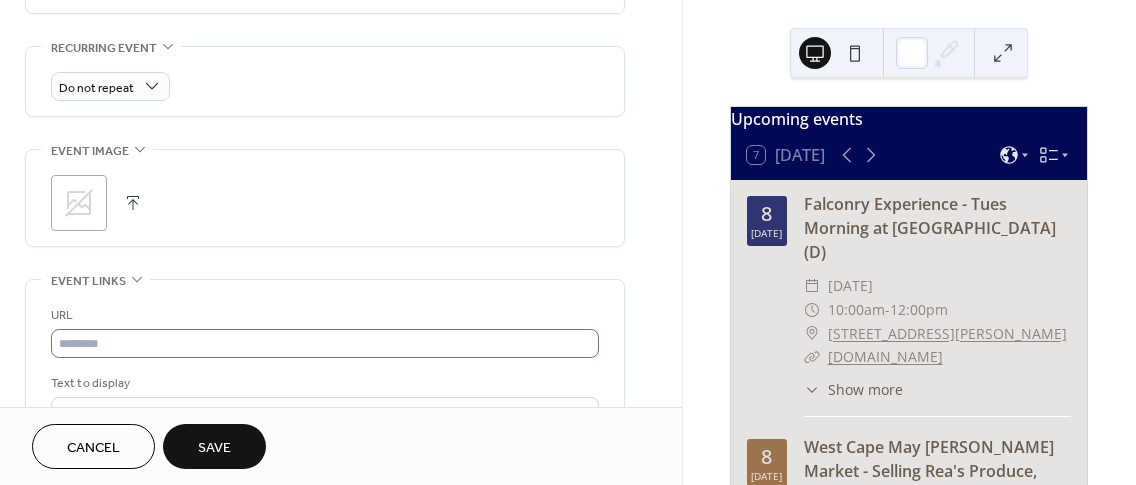 type on "**********" 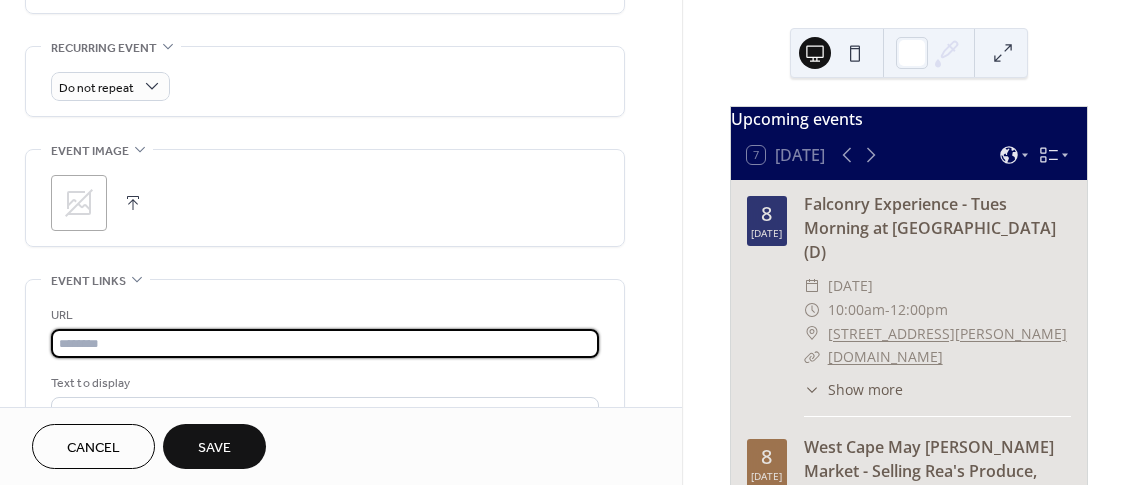 scroll, scrollTop: 0, scrollLeft: 0, axis: both 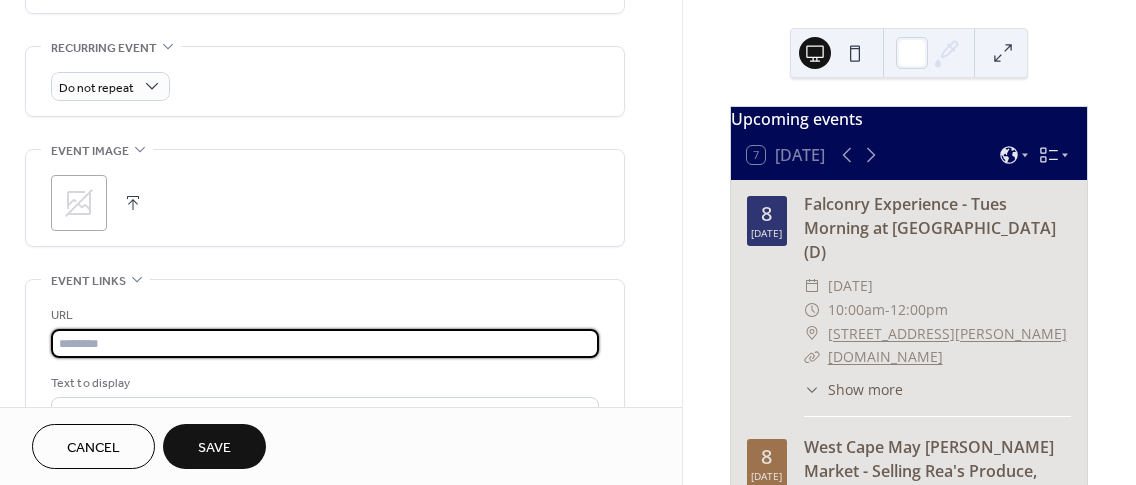 click at bounding box center (325, 343) 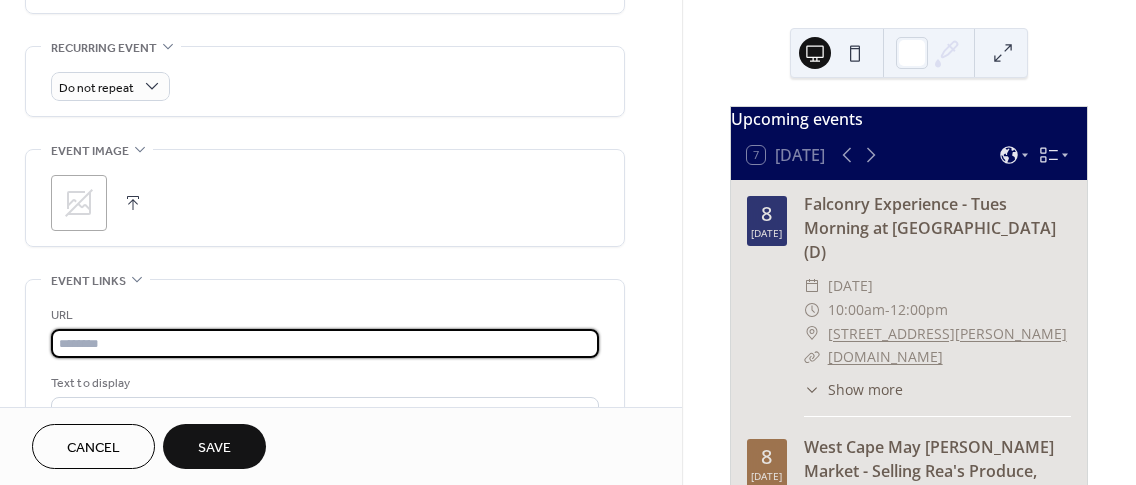 paste on "**********" 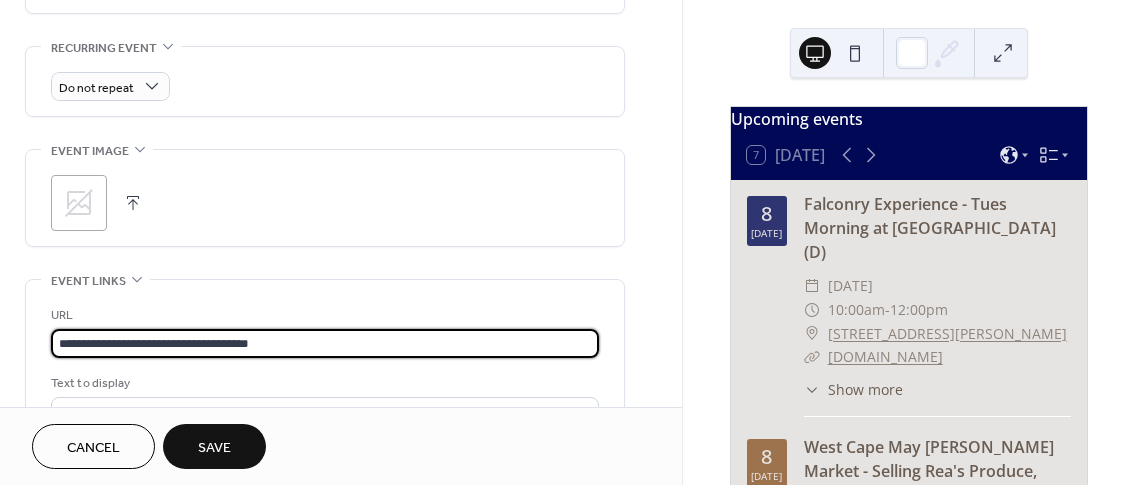 click on "**********" at bounding box center (325, 343) 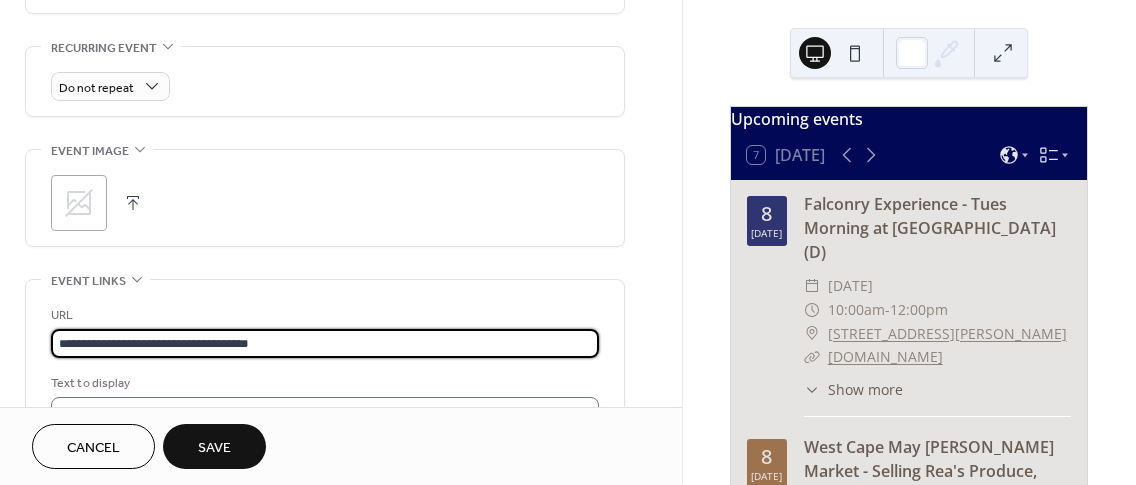 type on "**********" 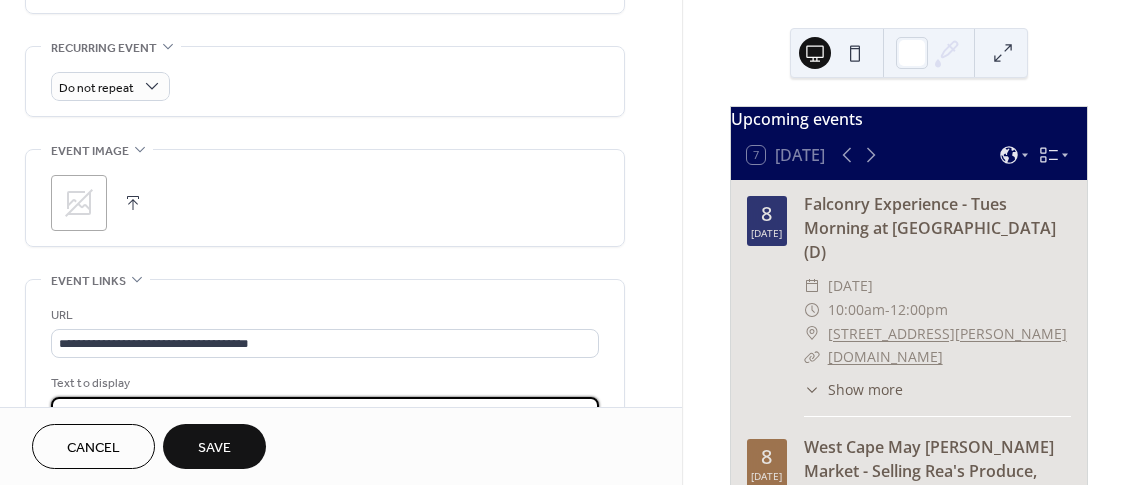 click at bounding box center [325, 411] 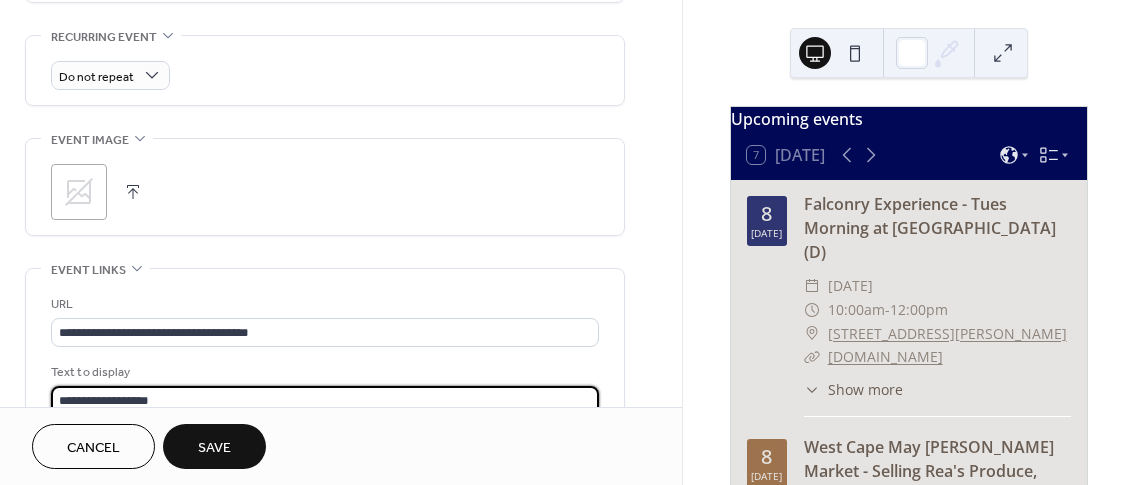 type on "**********" 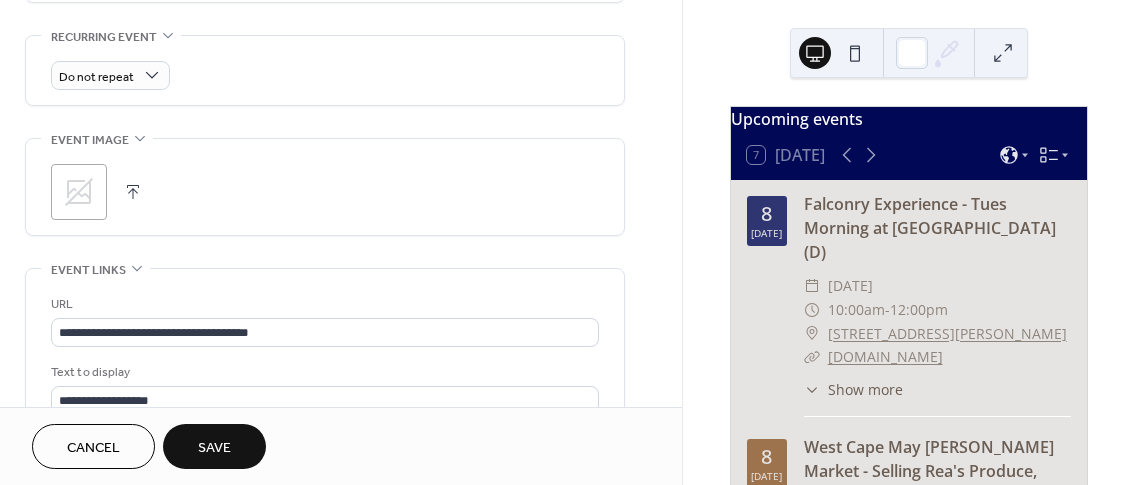 click on "Save" at bounding box center (214, 446) 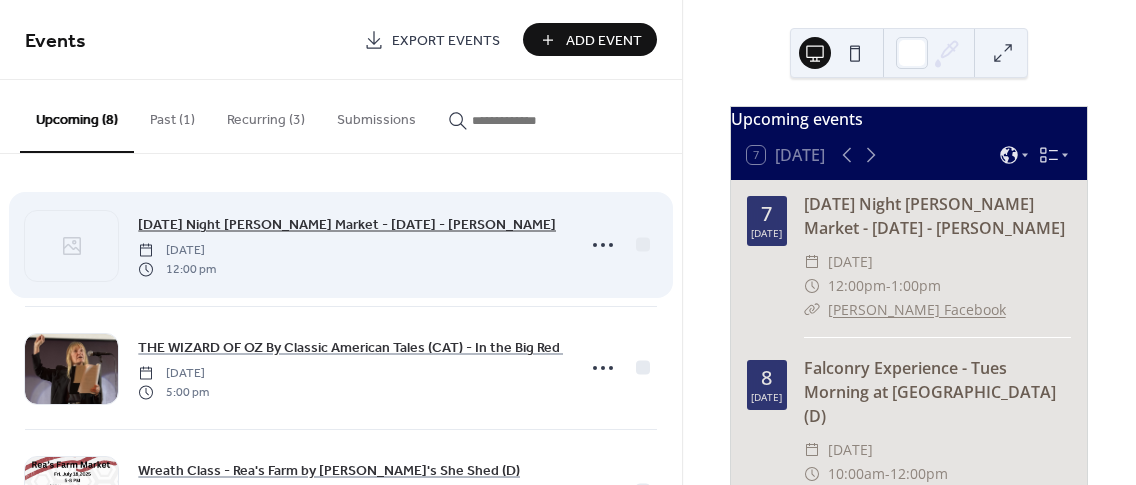 click on "Friday Night Farmer's Market -  July 11th - Dan Barry" at bounding box center (347, 225) 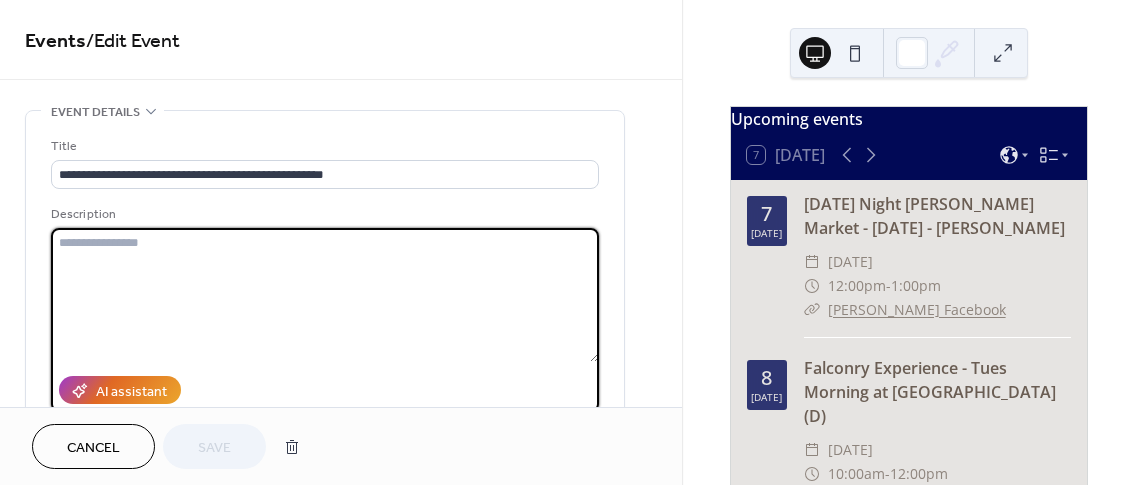 click at bounding box center [325, 295] 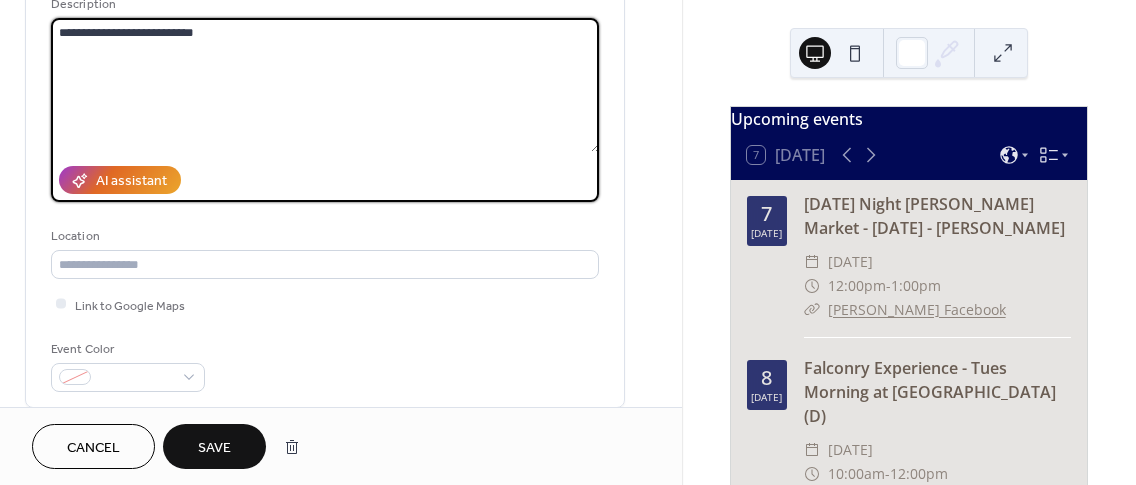 scroll, scrollTop: 243, scrollLeft: 0, axis: vertical 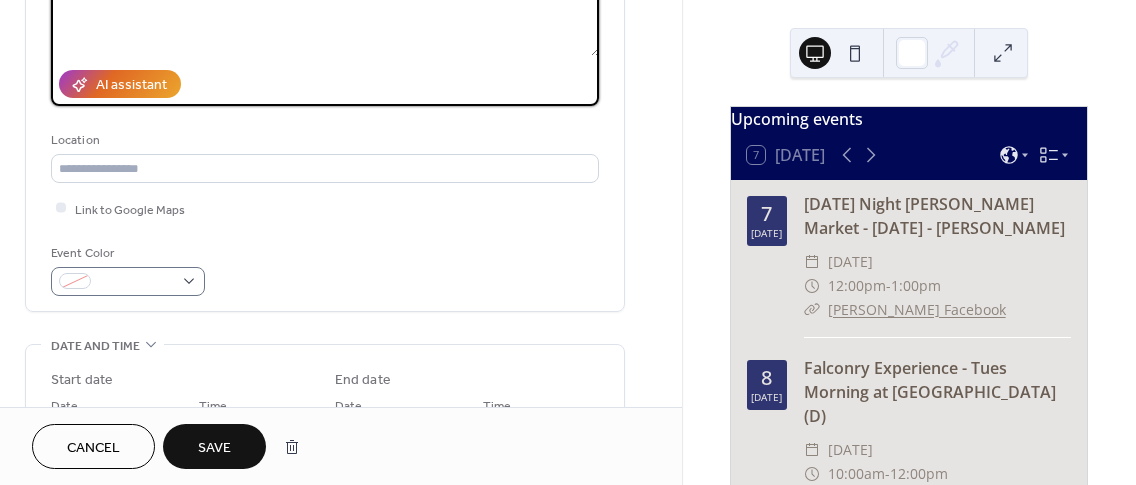 type on "**********" 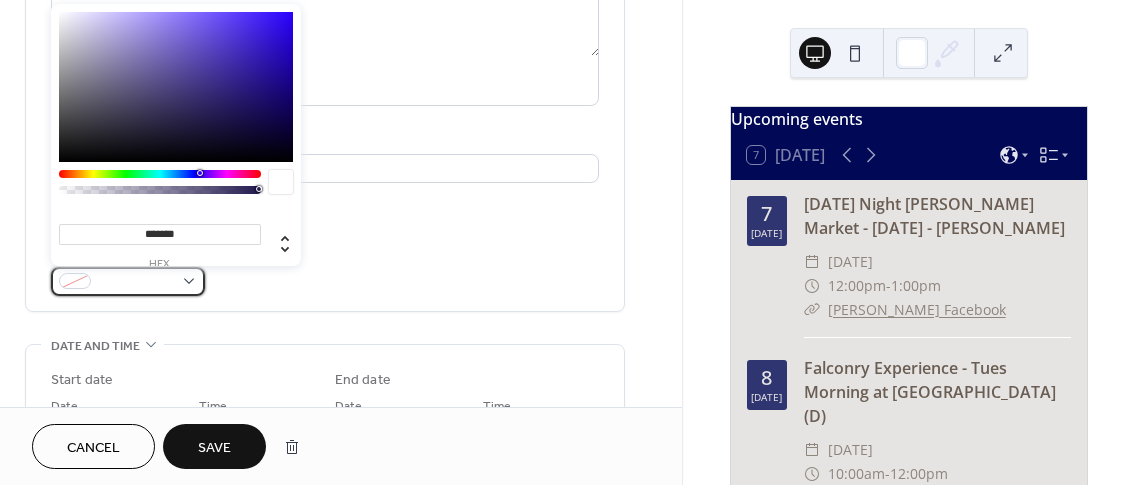 click at bounding box center [128, 281] 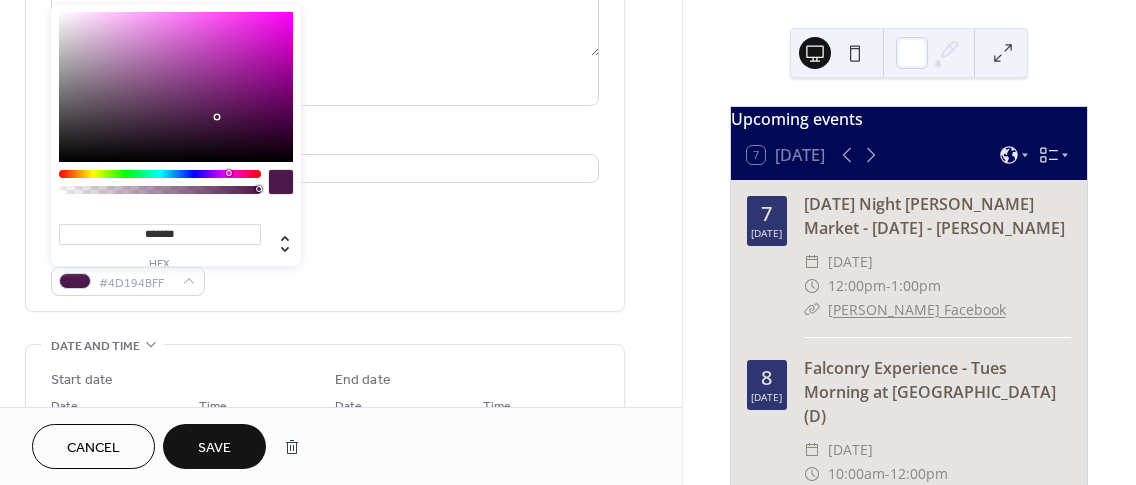 click at bounding box center (160, 174) 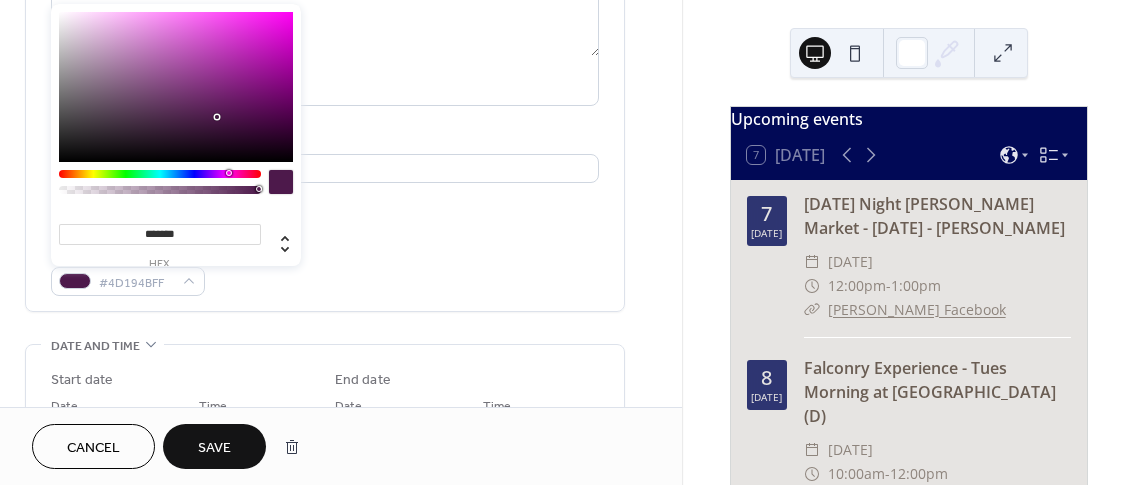 click at bounding box center (160, 174) 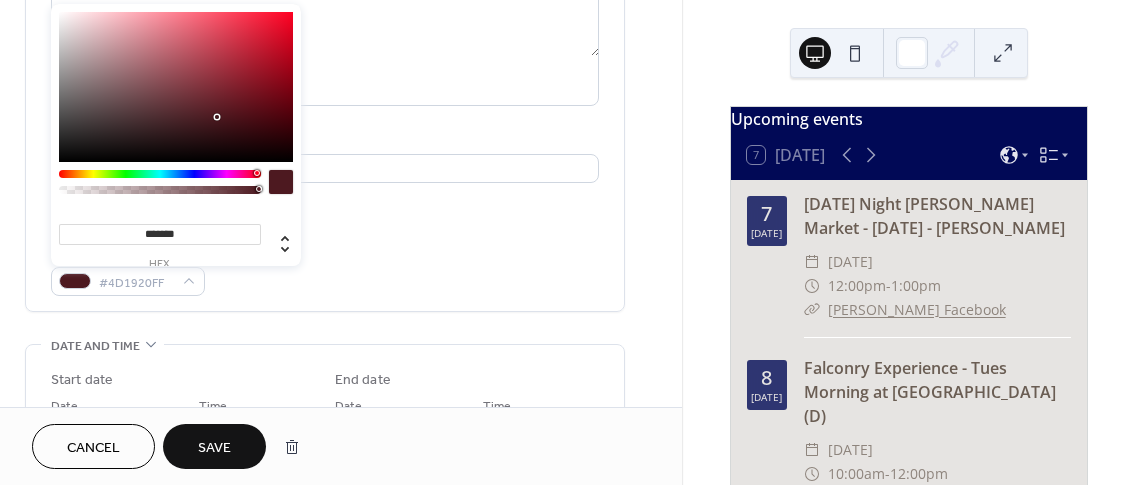 click at bounding box center (160, 174) 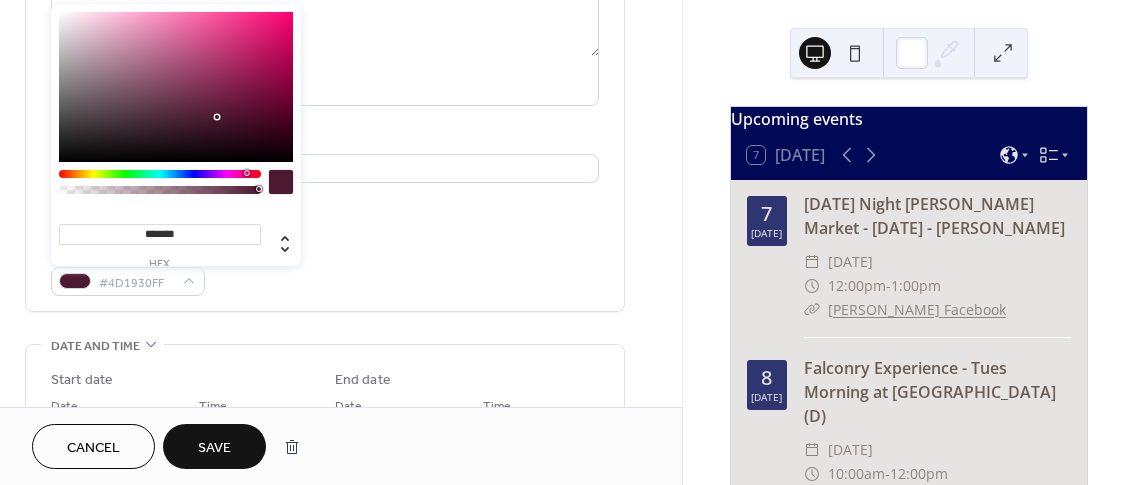 click at bounding box center [160, 174] 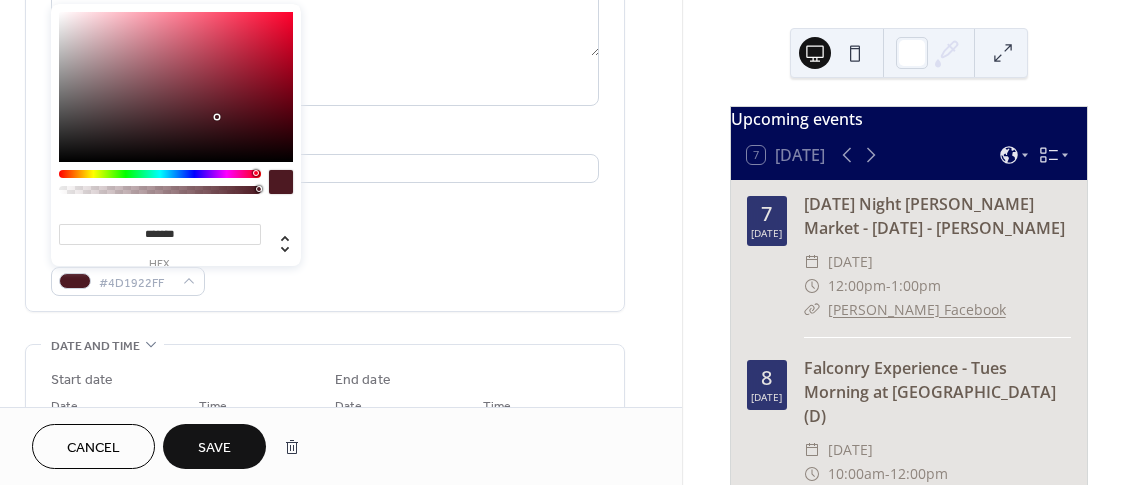 click at bounding box center (160, 174) 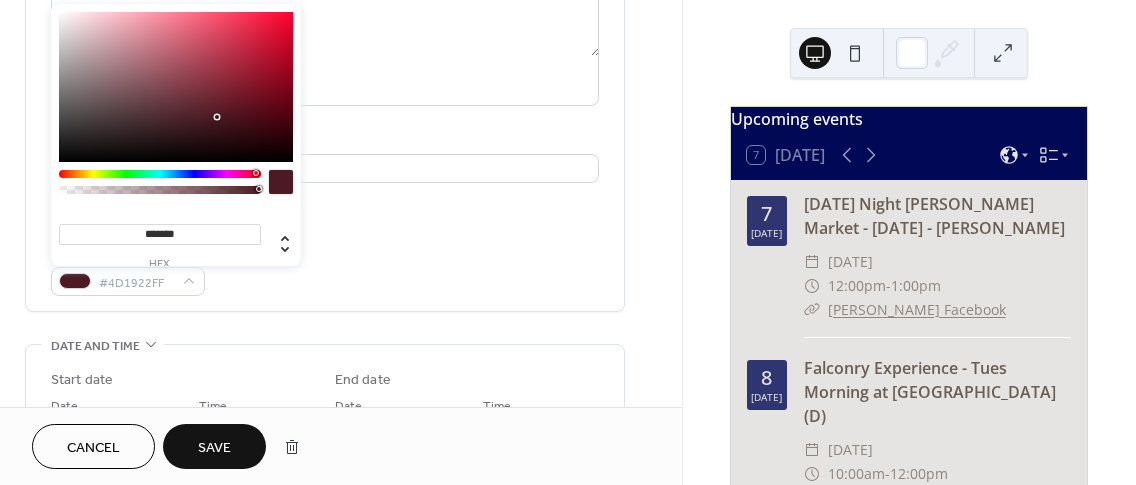 type on "*******" 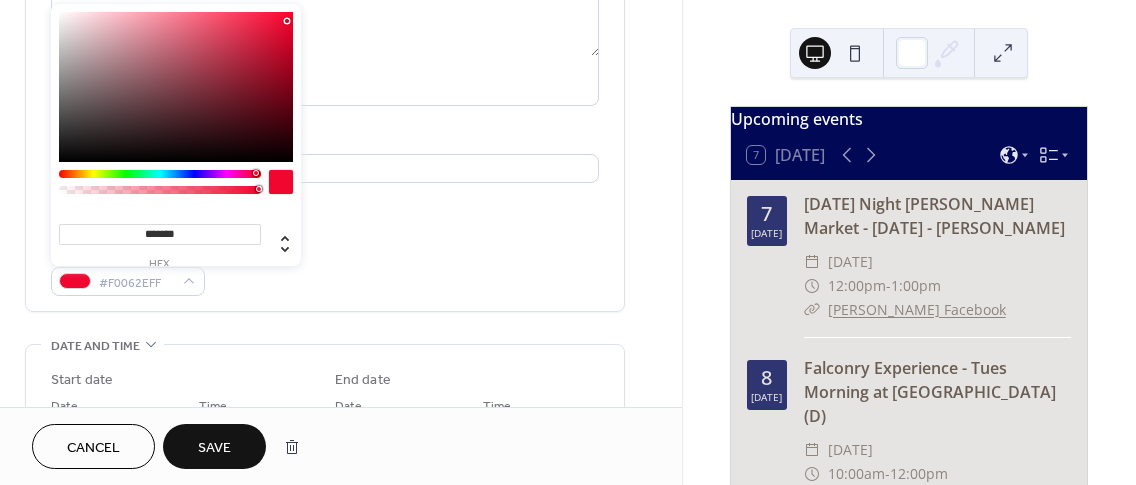 click at bounding box center (176, 87) 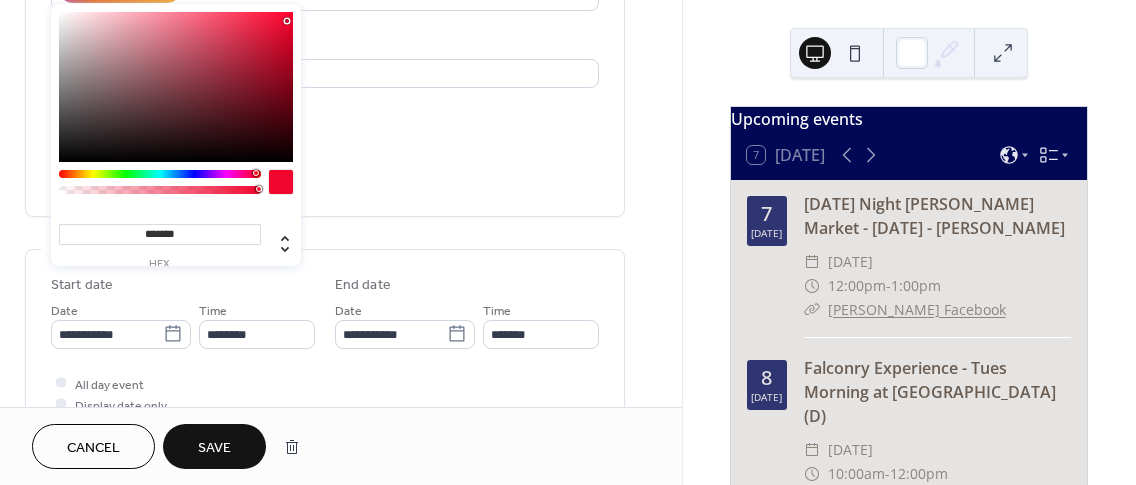scroll, scrollTop: 408, scrollLeft: 0, axis: vertical 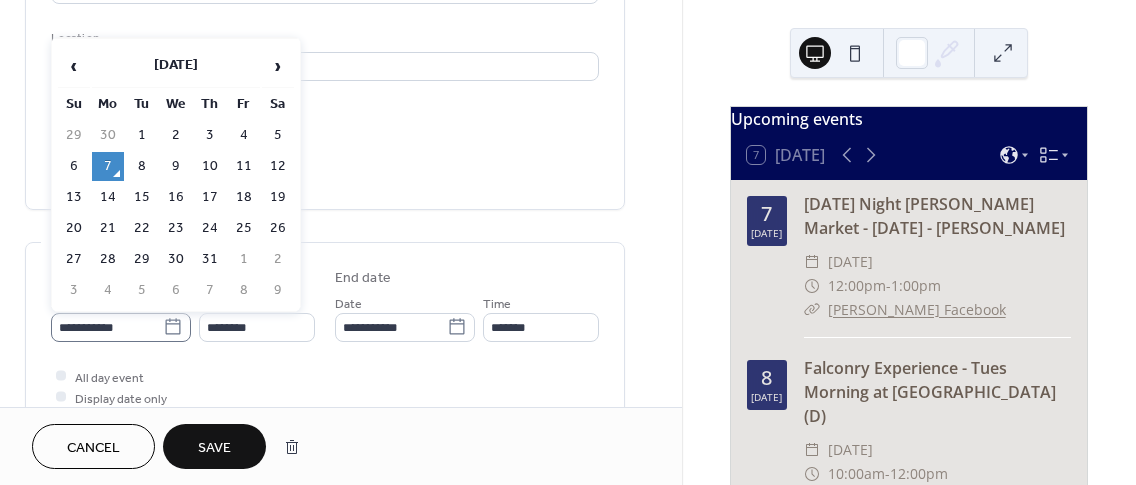 click 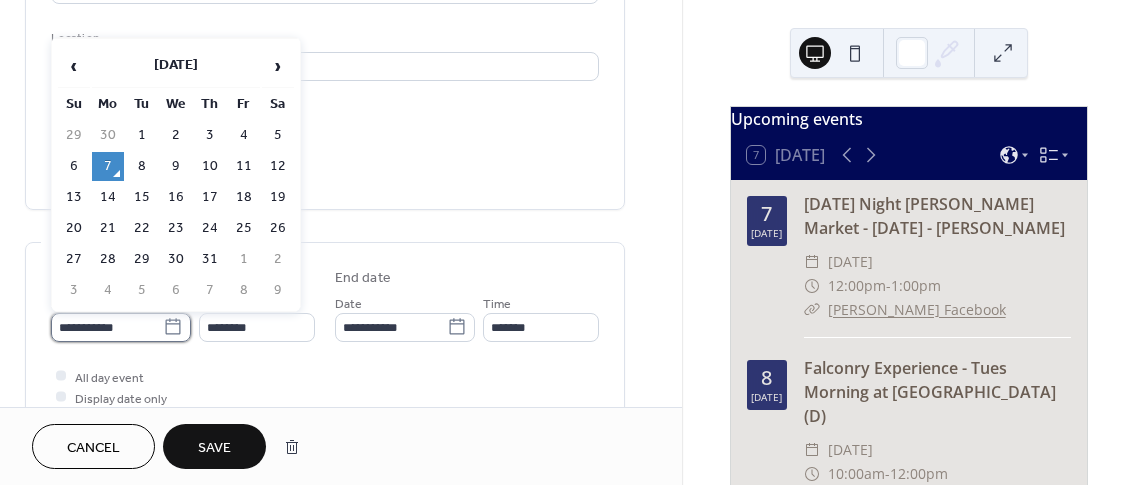 click on "**********" at bounding box center (107, 327) 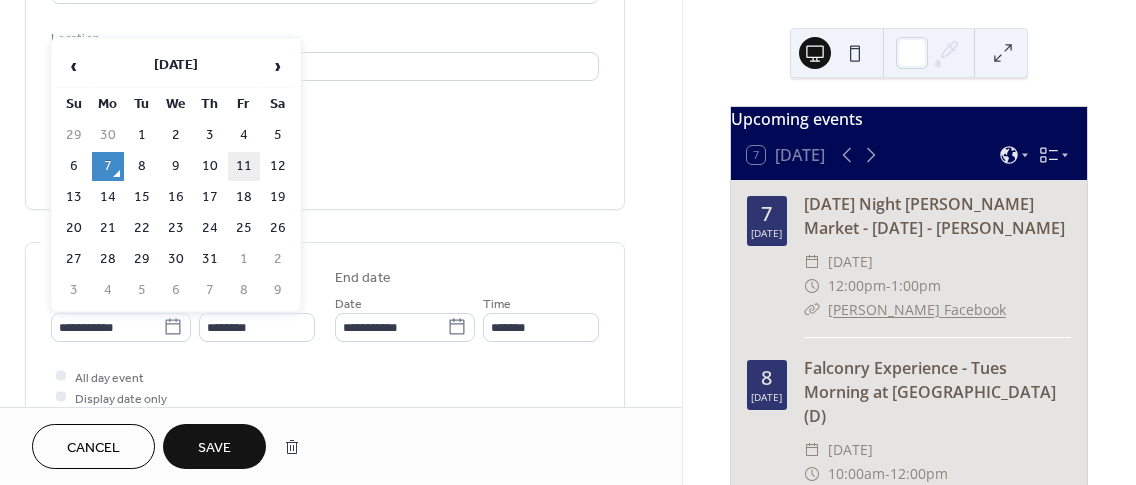 click on "11" at bounding box center (244, 166) 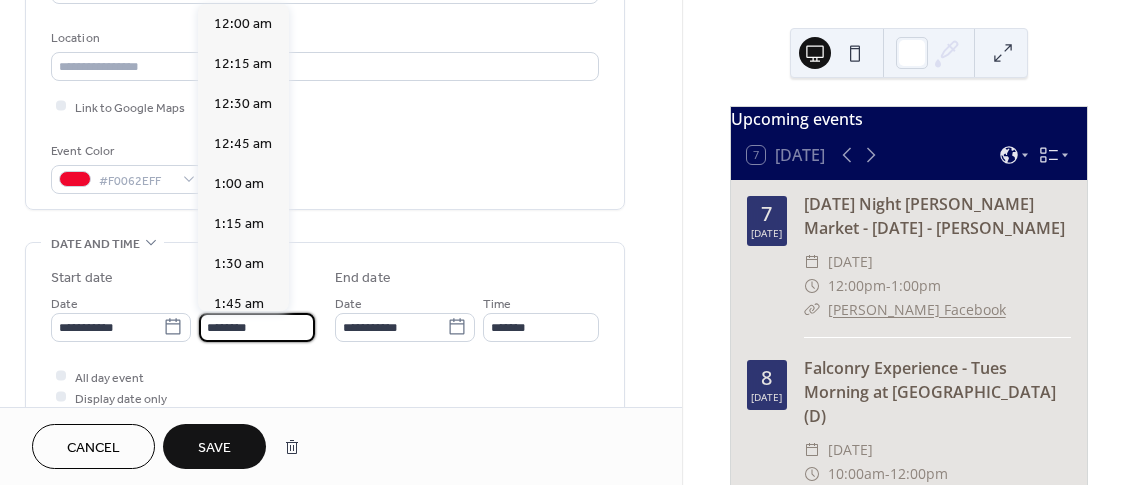 scroll, scrollTop: 1934, scrollLeft: 0, axis: vertical 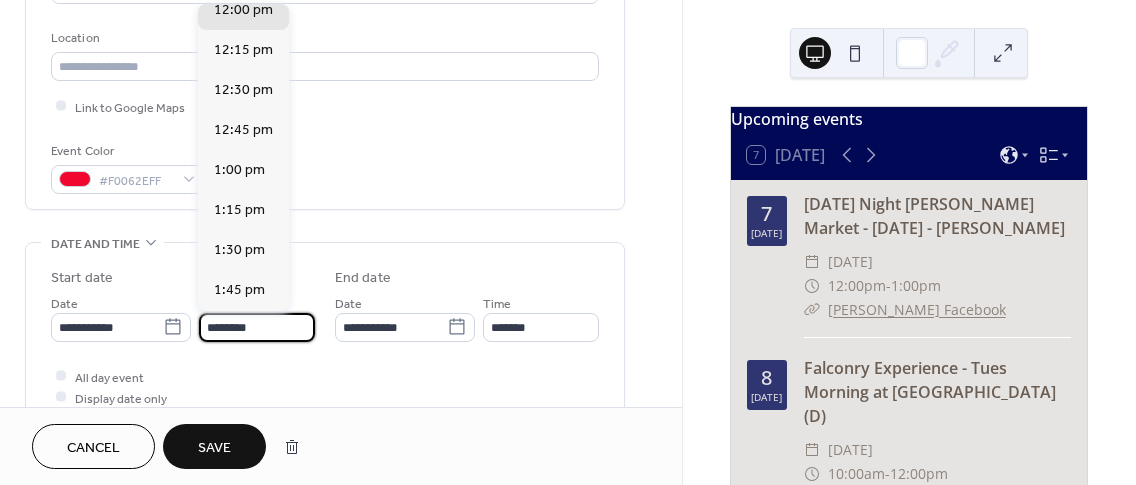 click on "********" at bounding box center (257, 327) 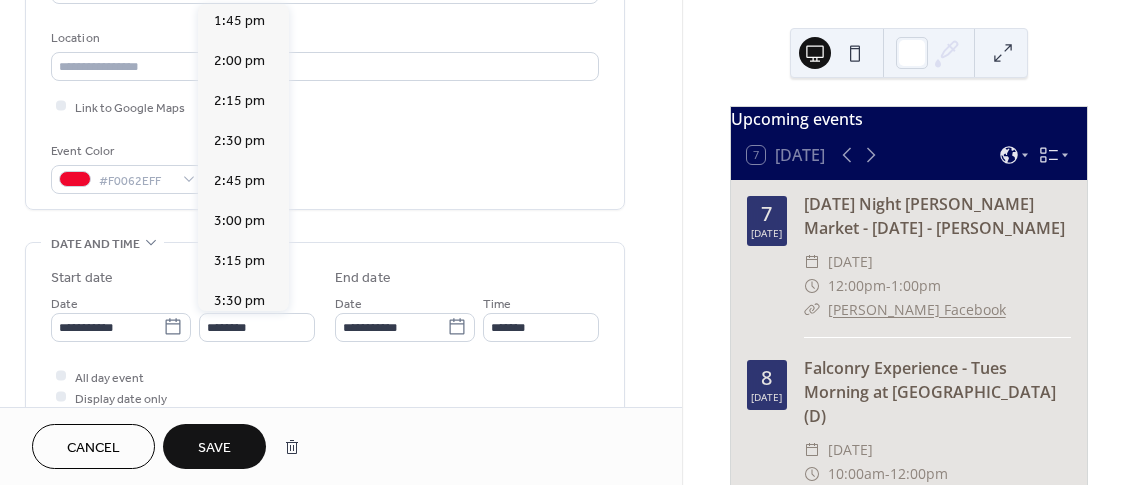 scroll, scrollTop: 2472, scrollLeft: 0, axis: vertical 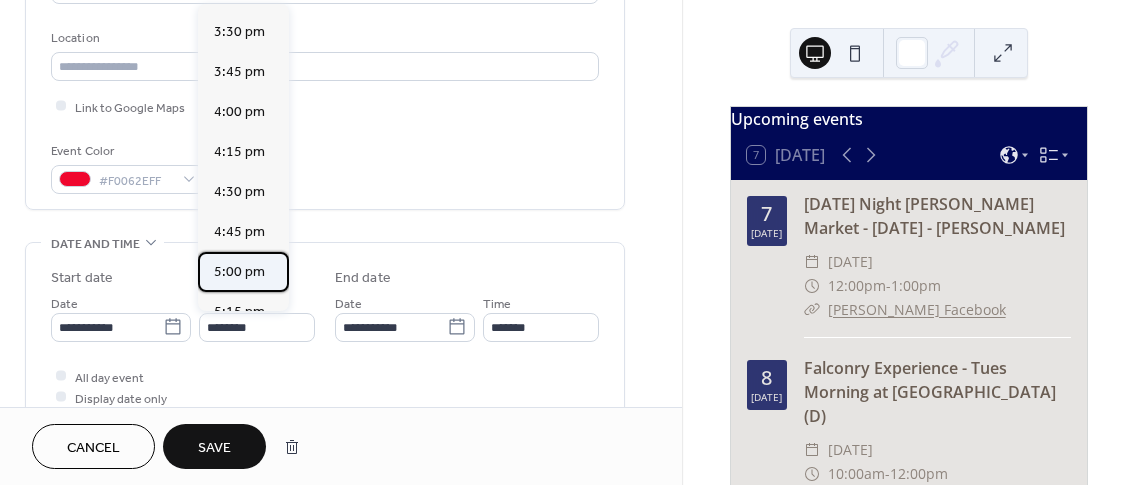 click on "5:00 pm" at bounding box center [239, 272] 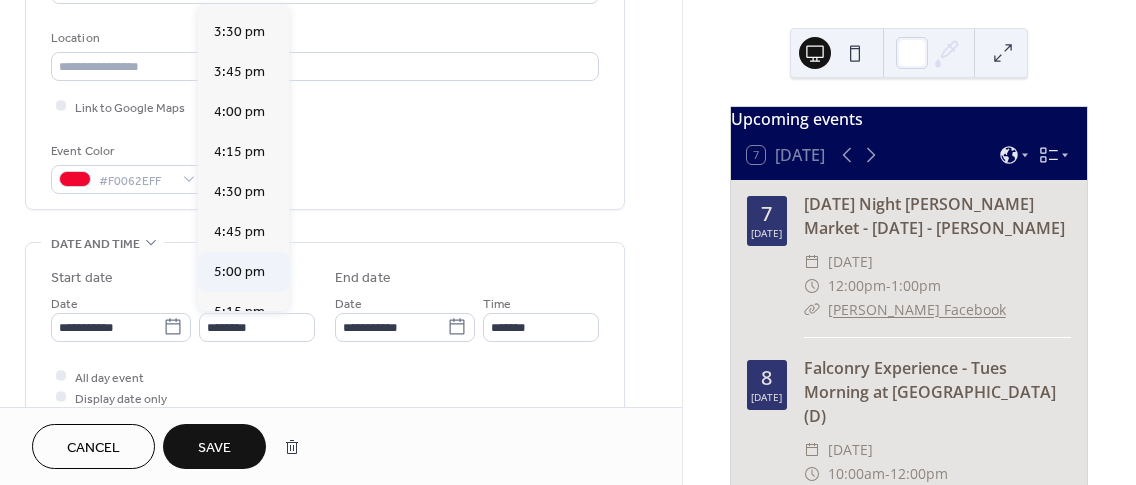 type on "*******" 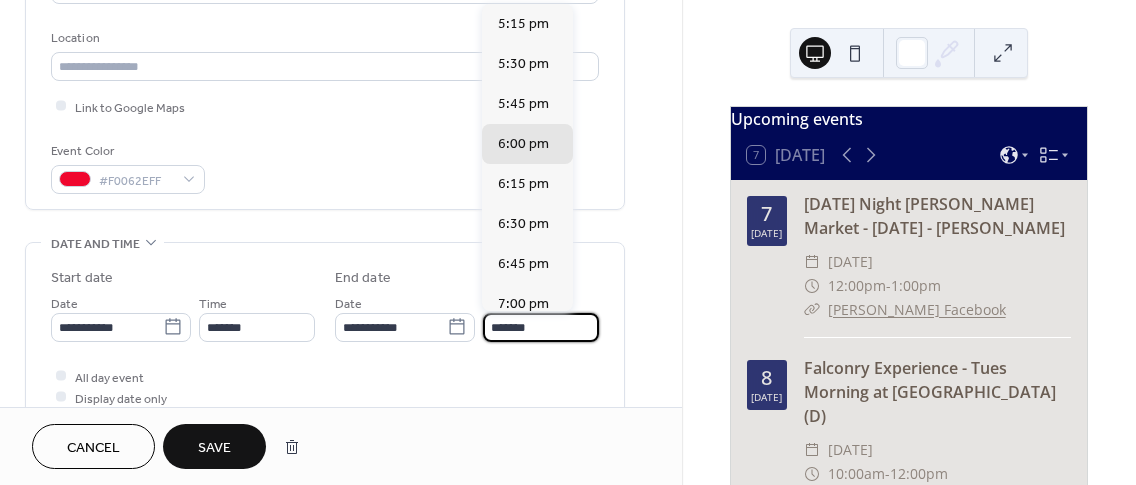 click on "*******" at bounding box center [541, 327] 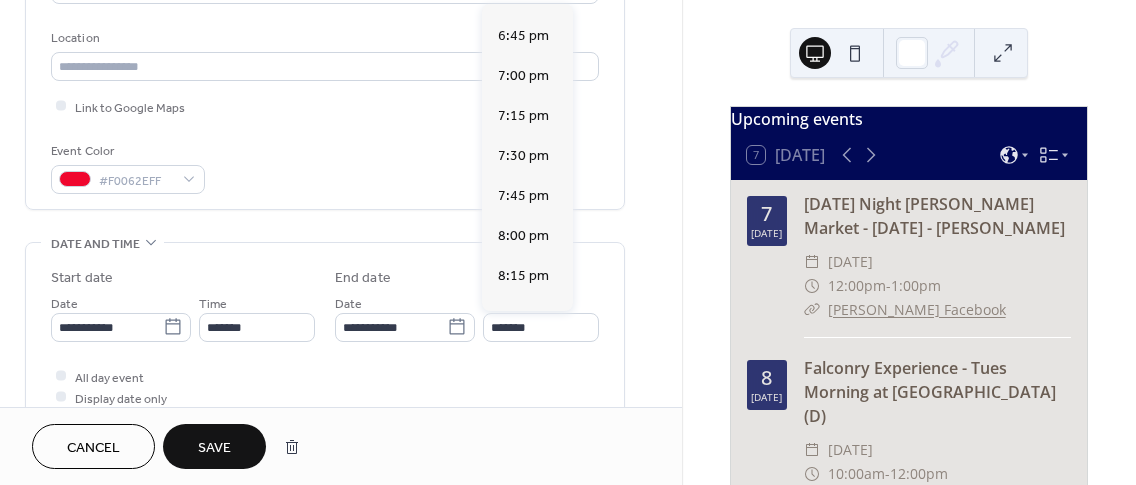 scroll, scrollTop: 269, scrollLeft: 0, axis: vertical 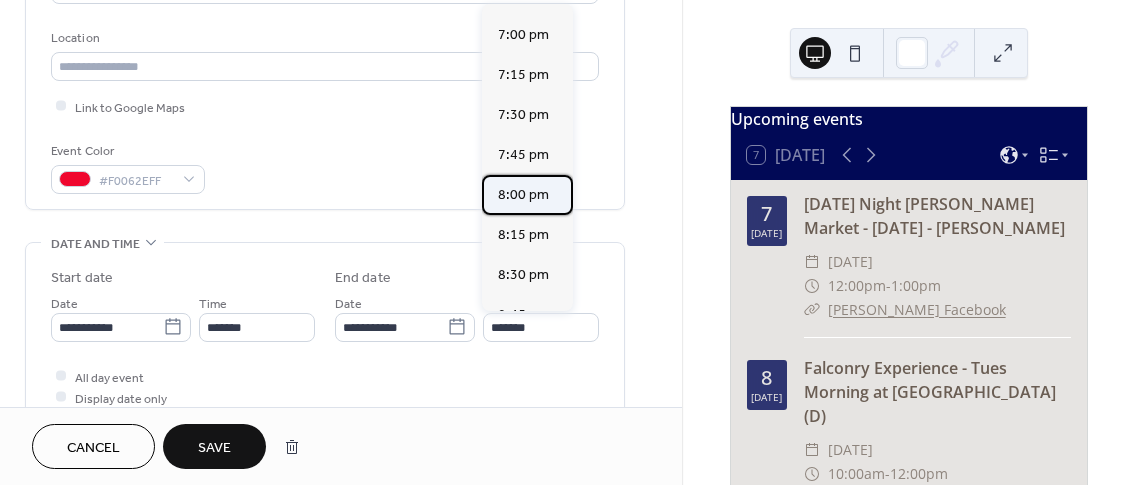 click on "8:00 pm" at bounding box center (523, 195) 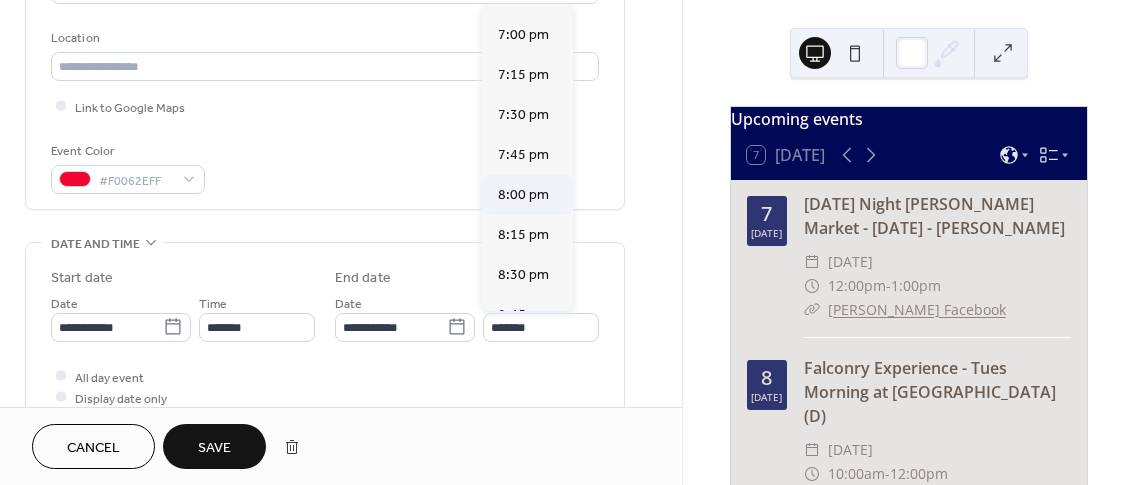 type on "*******" 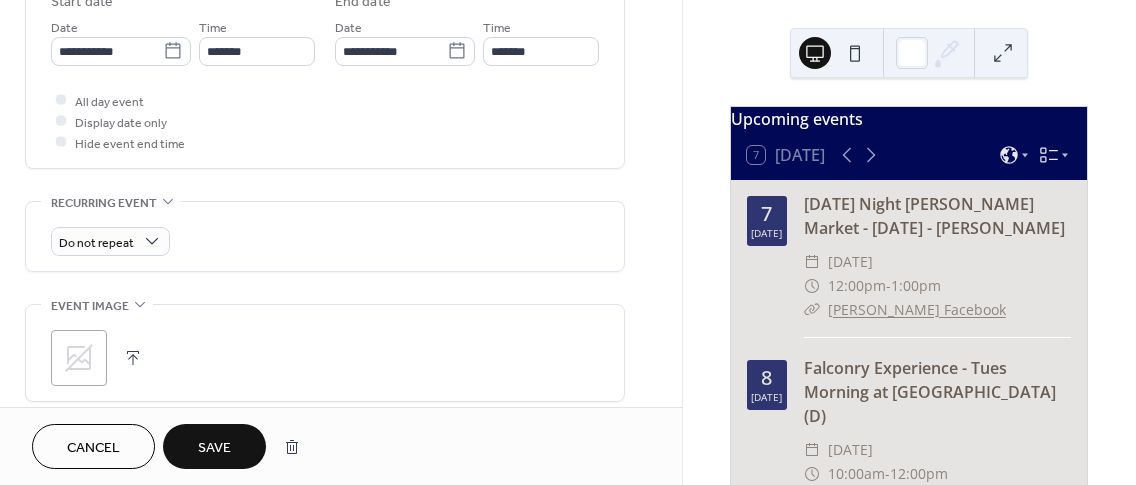scroll, scrollTop: 694, scrollLeft: 0, axis: vertical 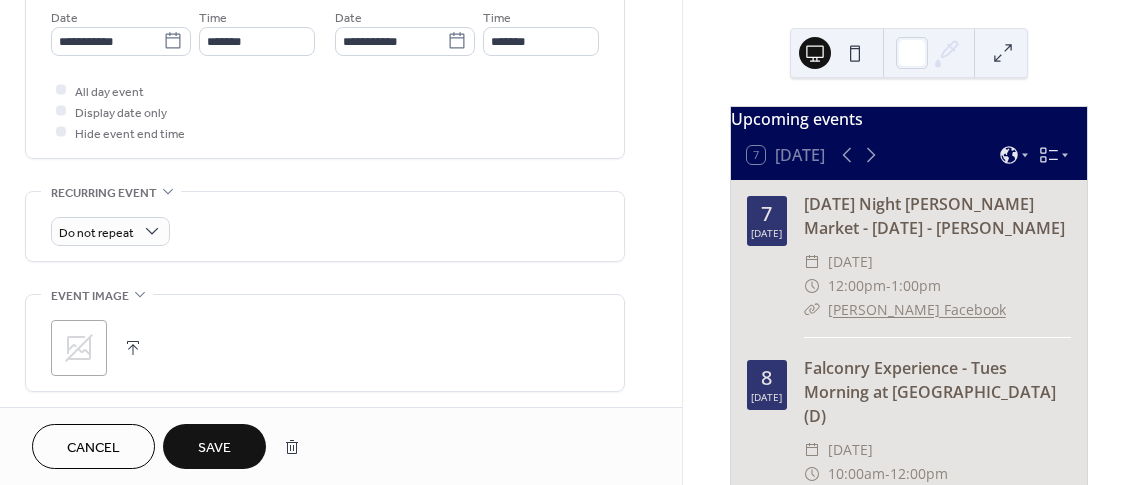 click 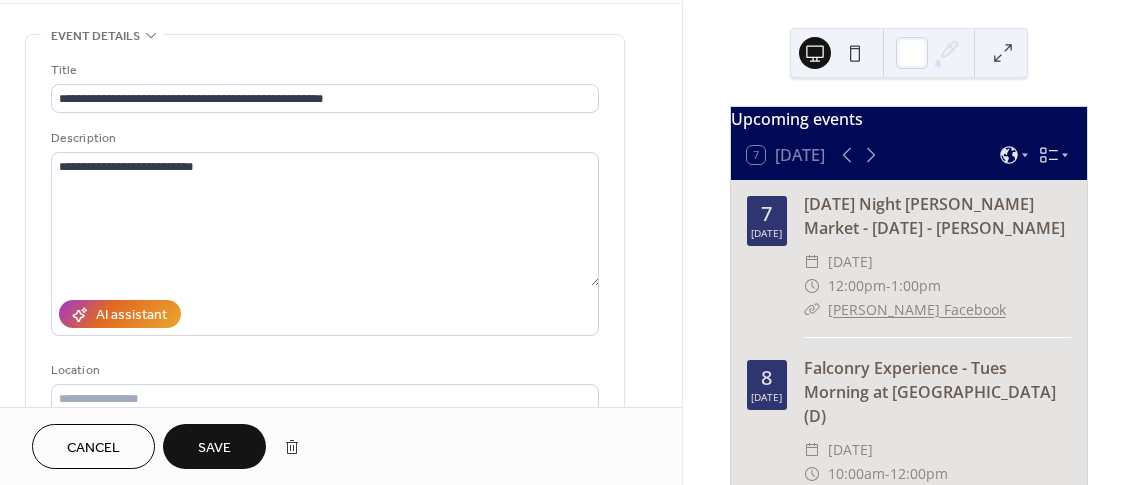 scroll, scrollTop: 40, scrollLeft: 0, axis: vertical 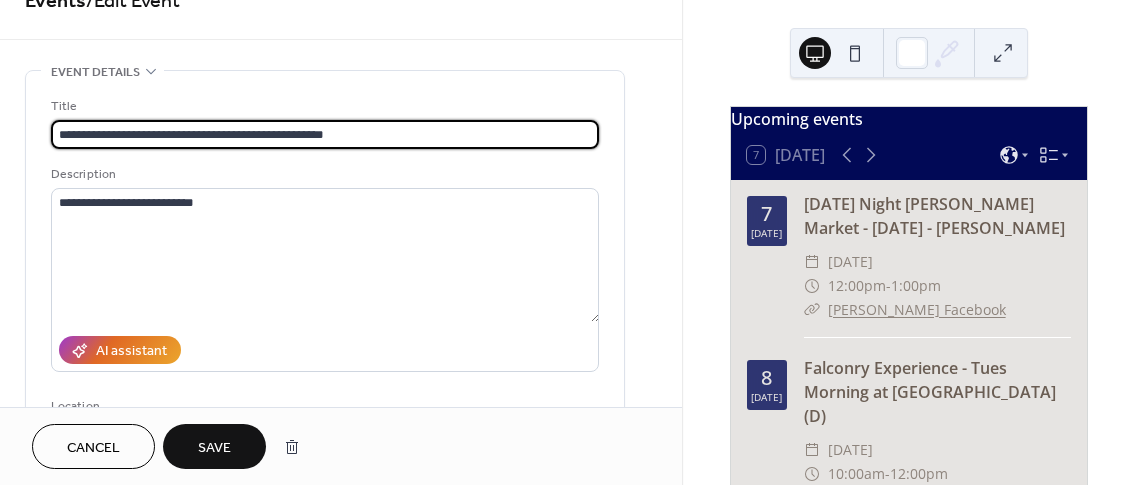 click on "**********" at bounding box center [325, 134] 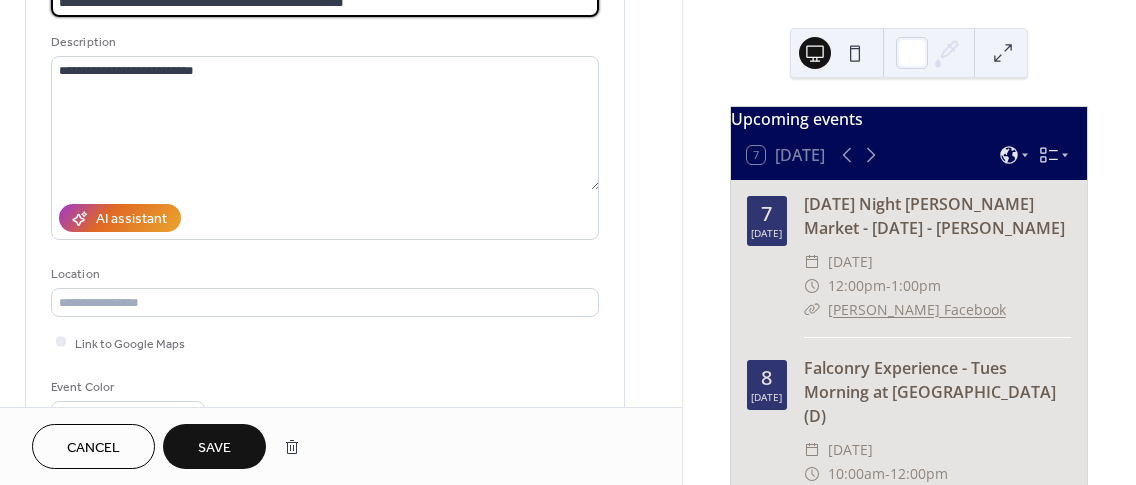 scroll, scrollTop: 154, scrollLeft: 0, axis: vertical 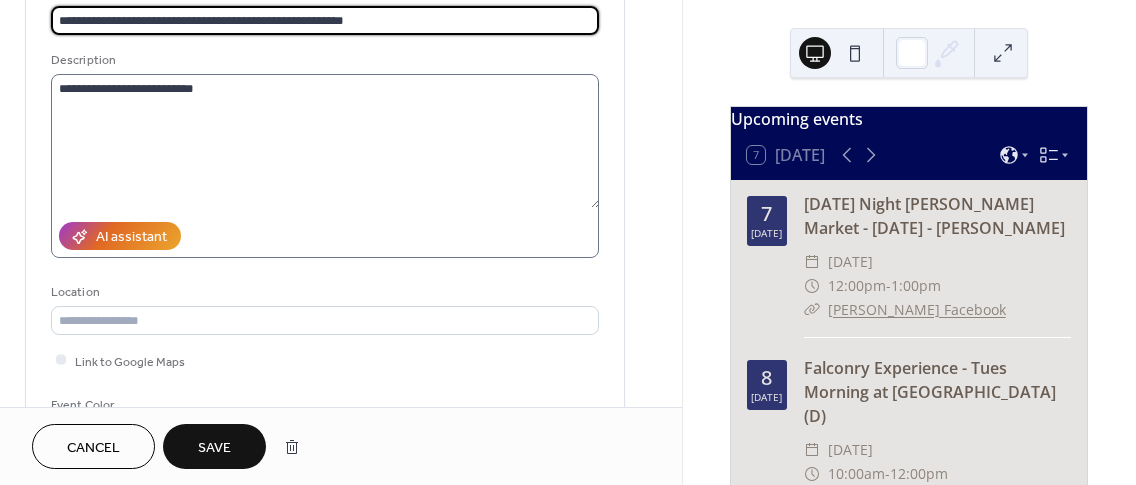type on "**********" 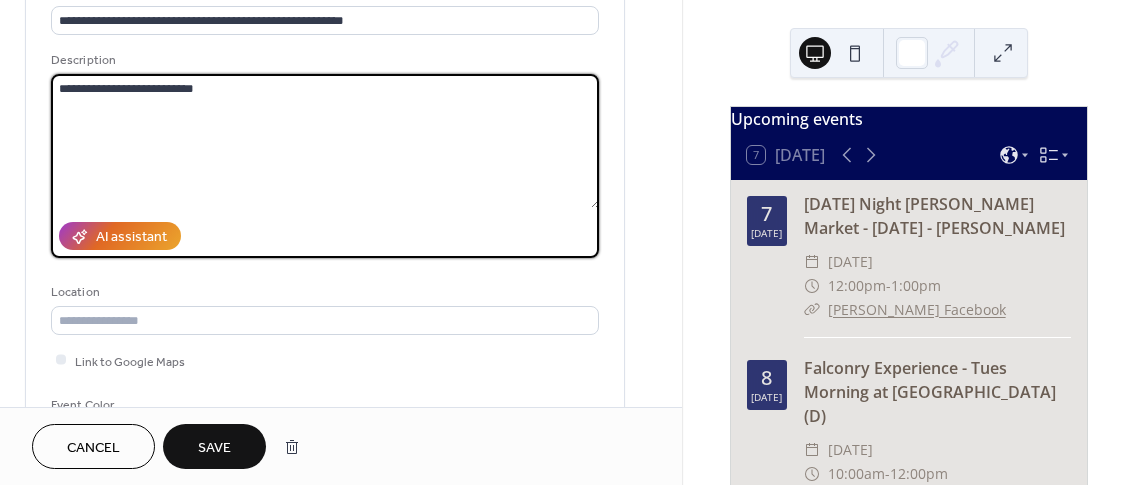 click on "**********" at bounding box center [325, 141] 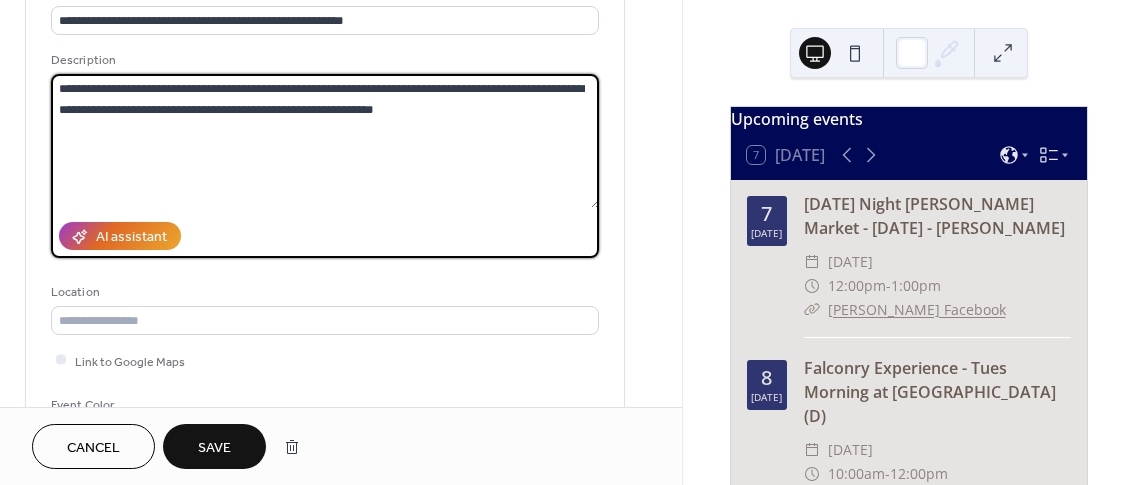 click on "**********" at bounding box center (325, 141) 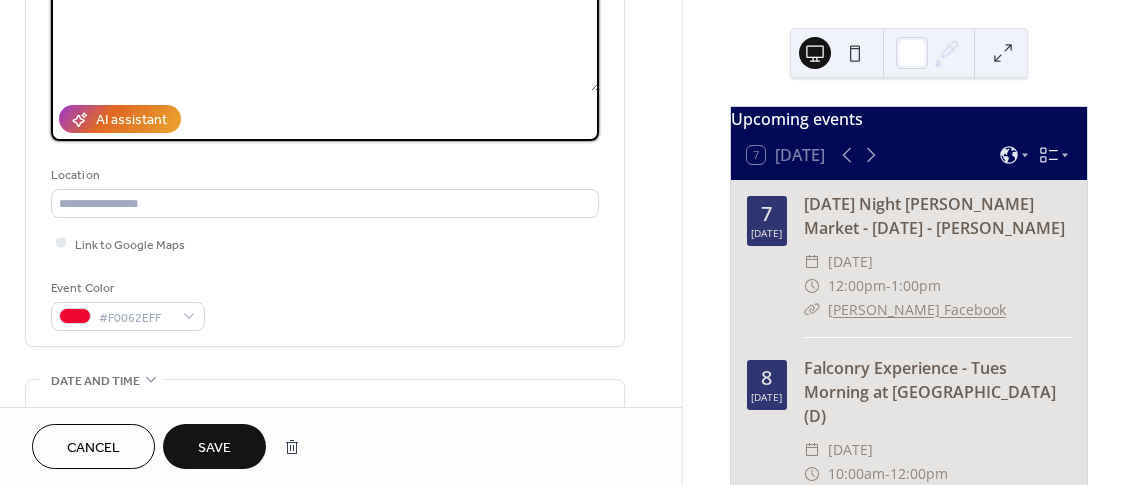 scroll, scrollTop: 273, scrollLeft: 0, axis: vertical 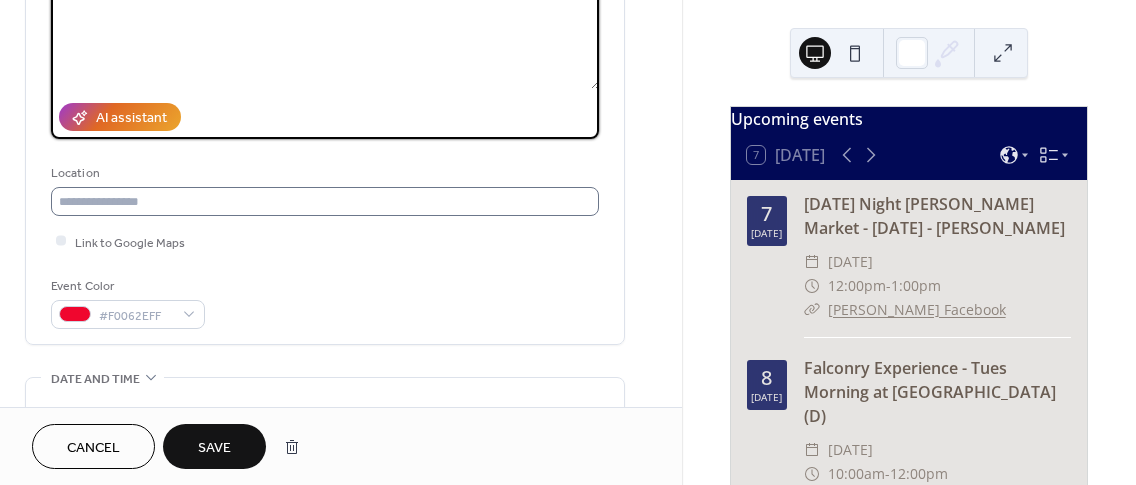 type on "**********" 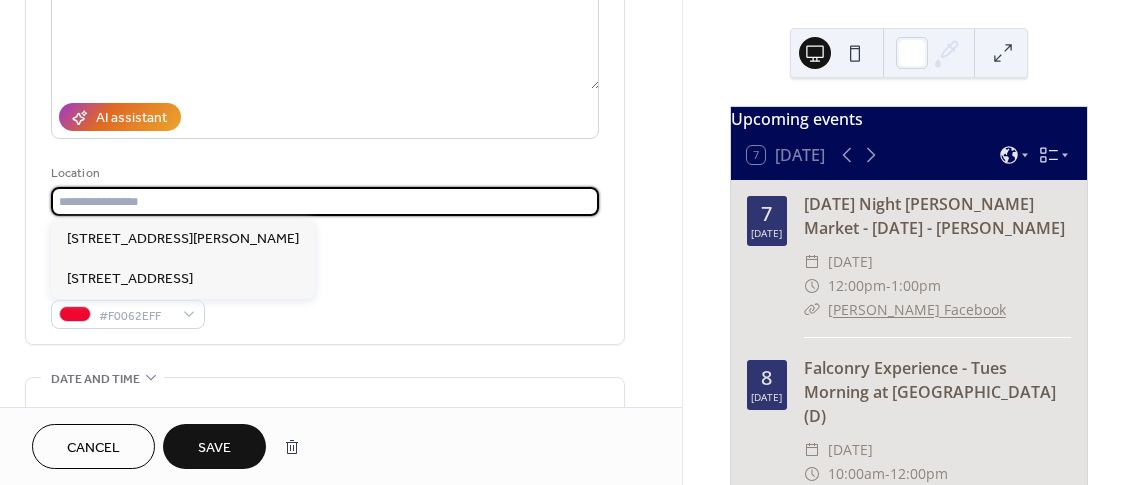 click at bounding box center (325, 201) 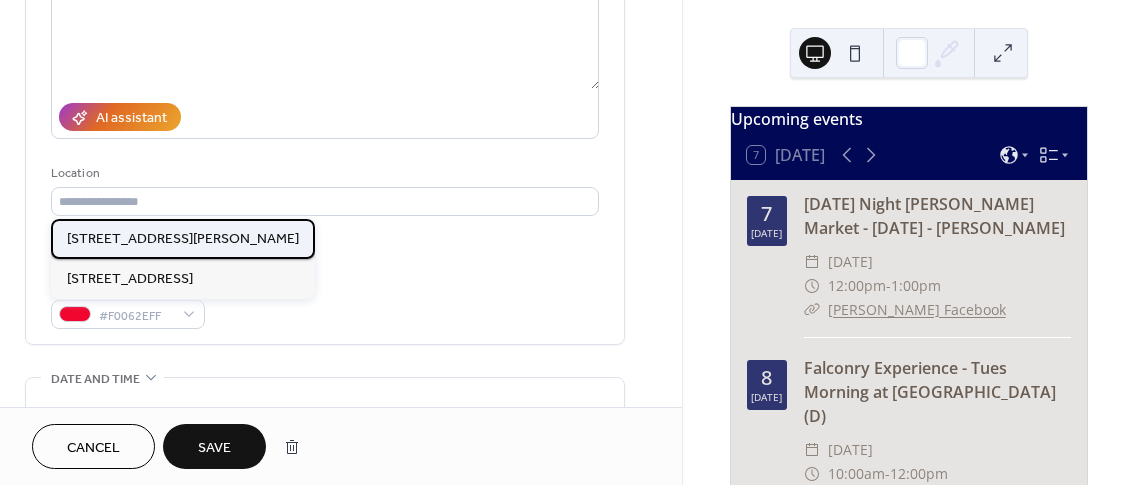 click on "400 Stevens Street West Cape May NJ" at bounding box center [183, 238] 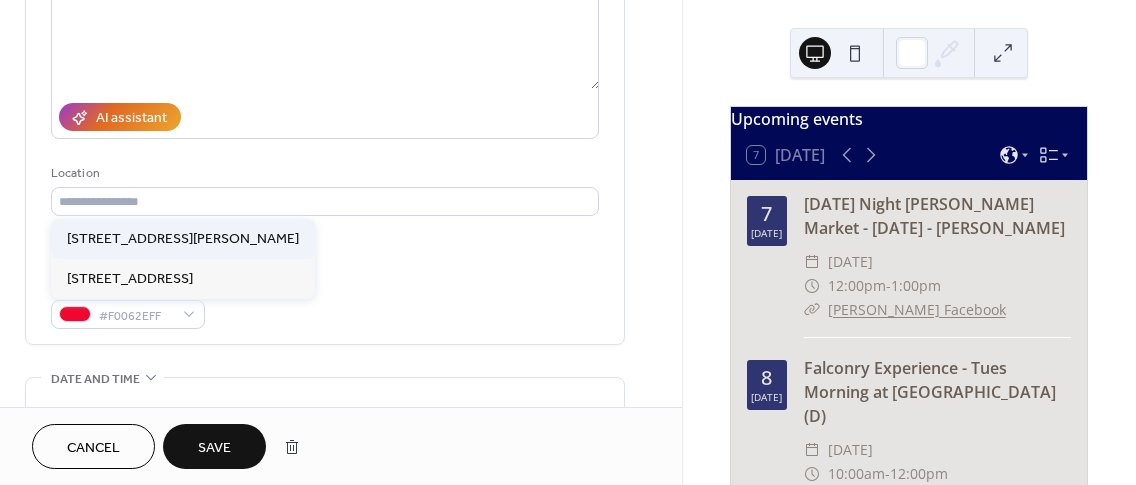 type on "**********" 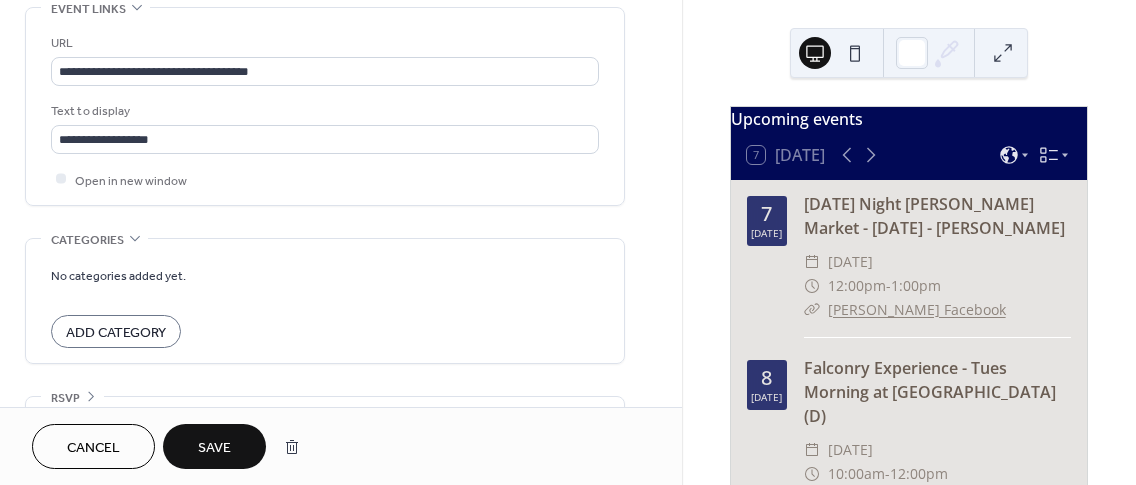 scroll, scrollTop: 1114, scrollLeft: 0, axis: vertical 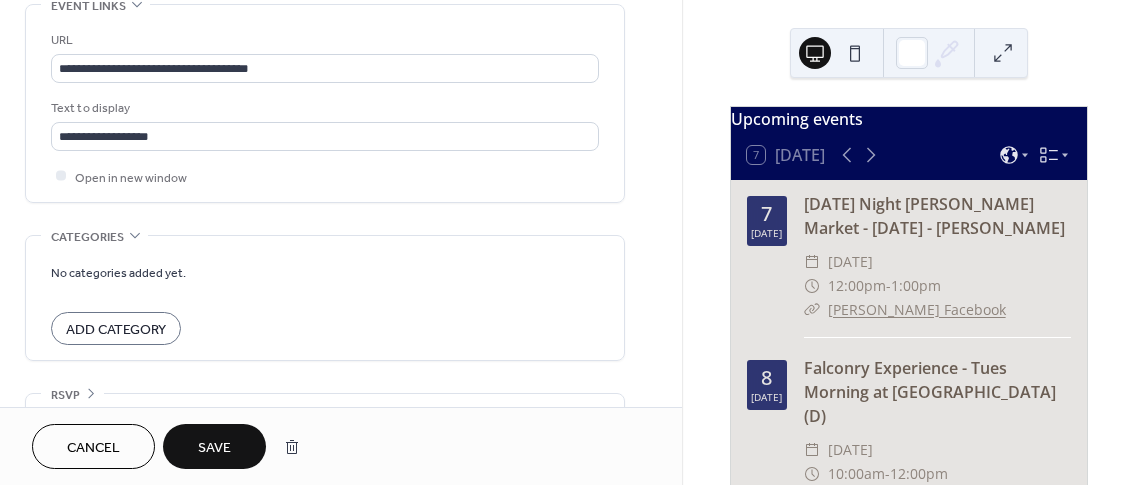 click on "Save" at bounding box center (214, 448) 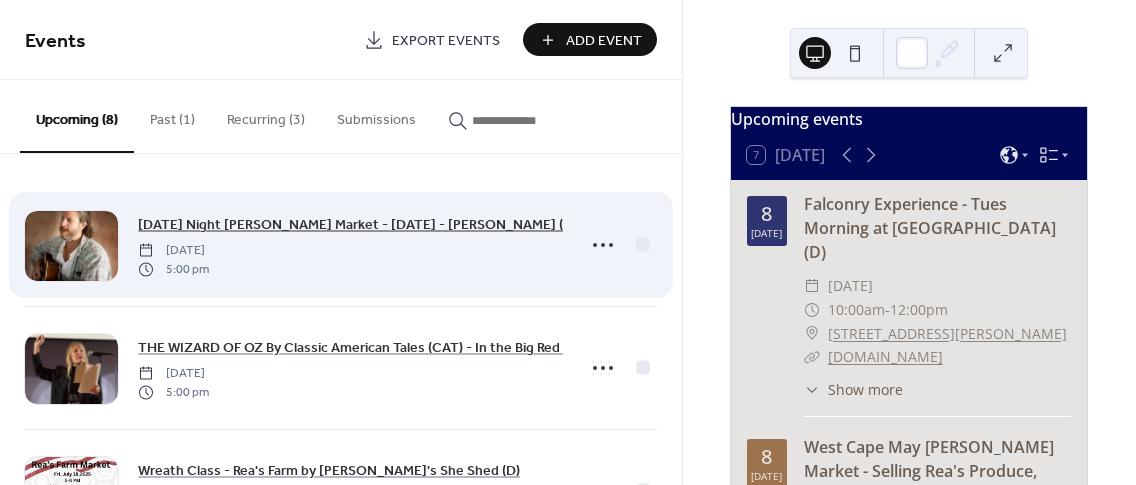 click on "Friday Night Farmer's Market -  July 11th - Dan Barry (D)" at bounding box center [357, 225] 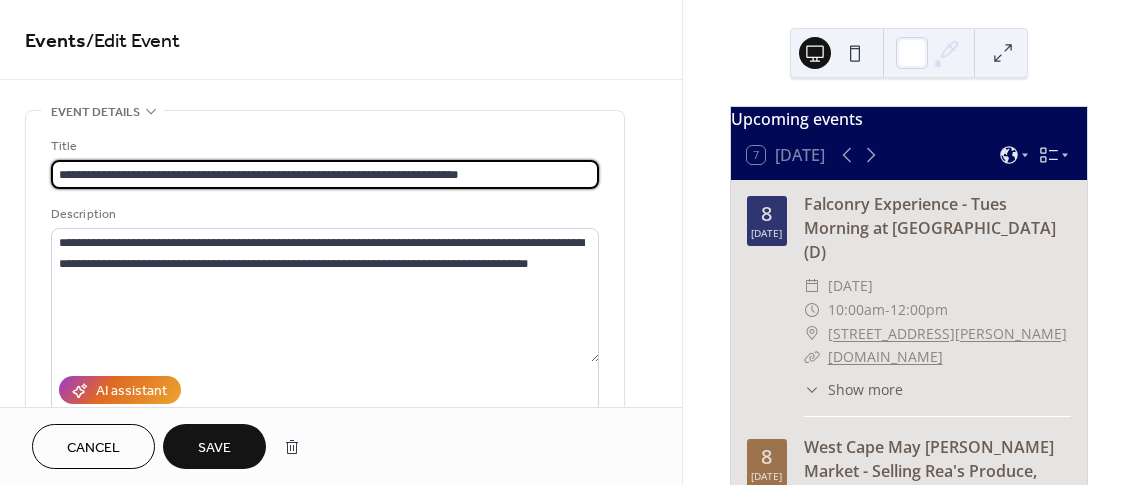 type on "**********" 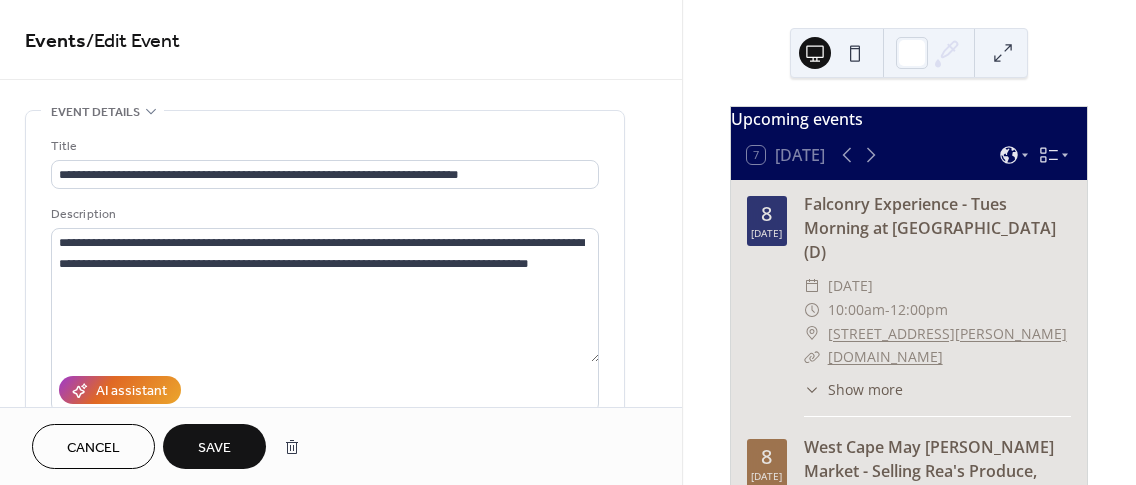 click on "Save" at bounding box center (214, 448) 